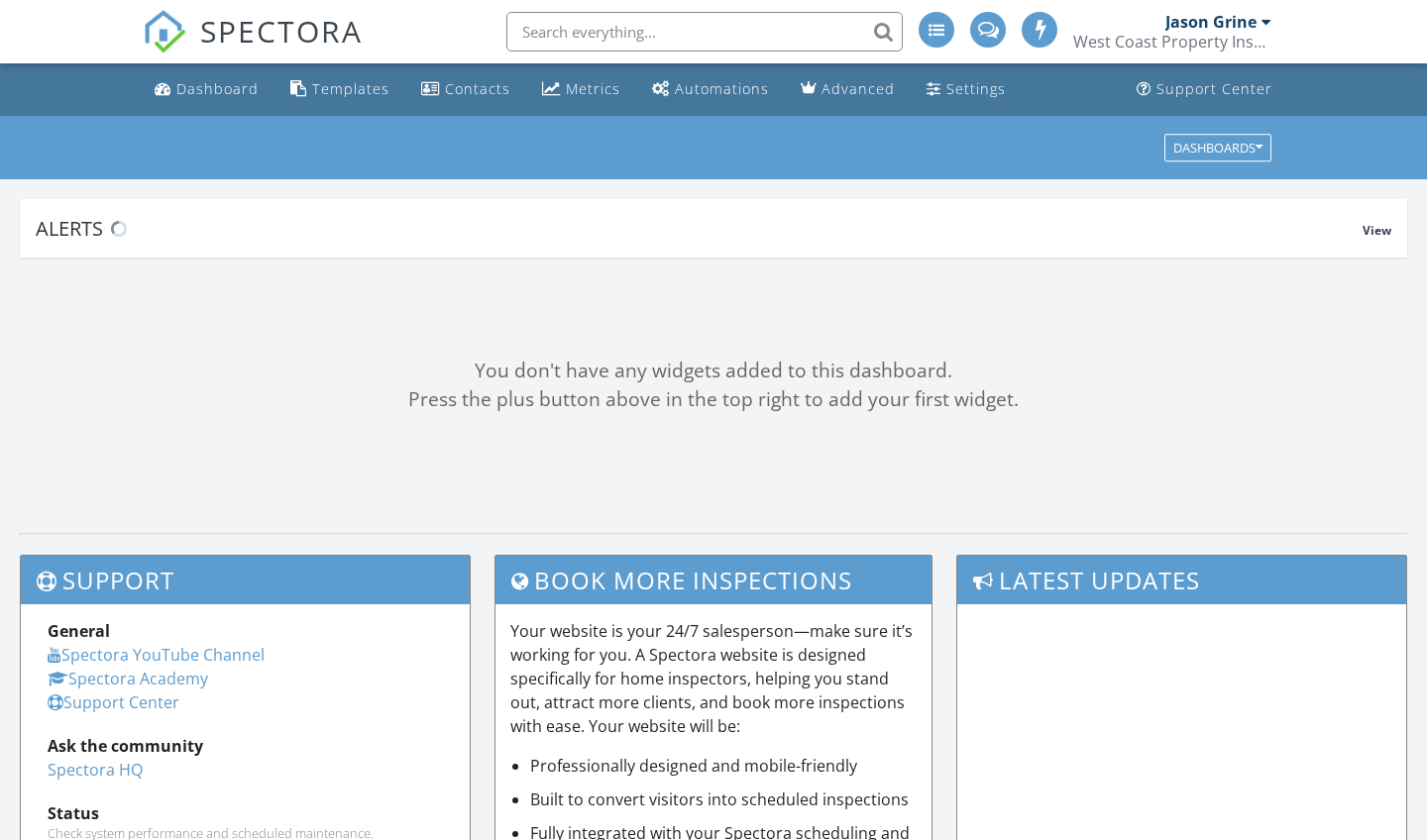 scroll, scrollTop: 0, scrollLeft: 0, axis: both 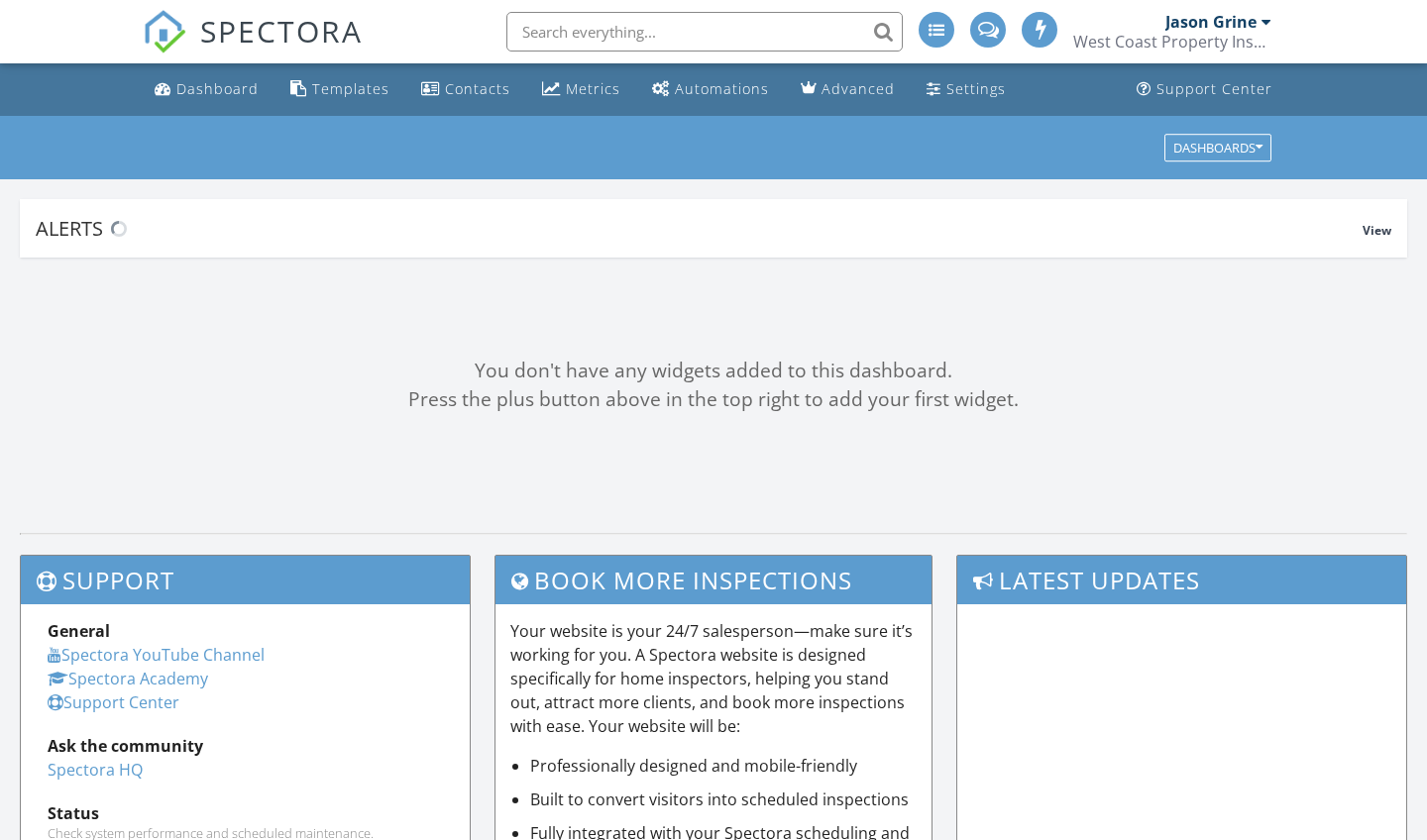 click at bounding box center (705, 32) 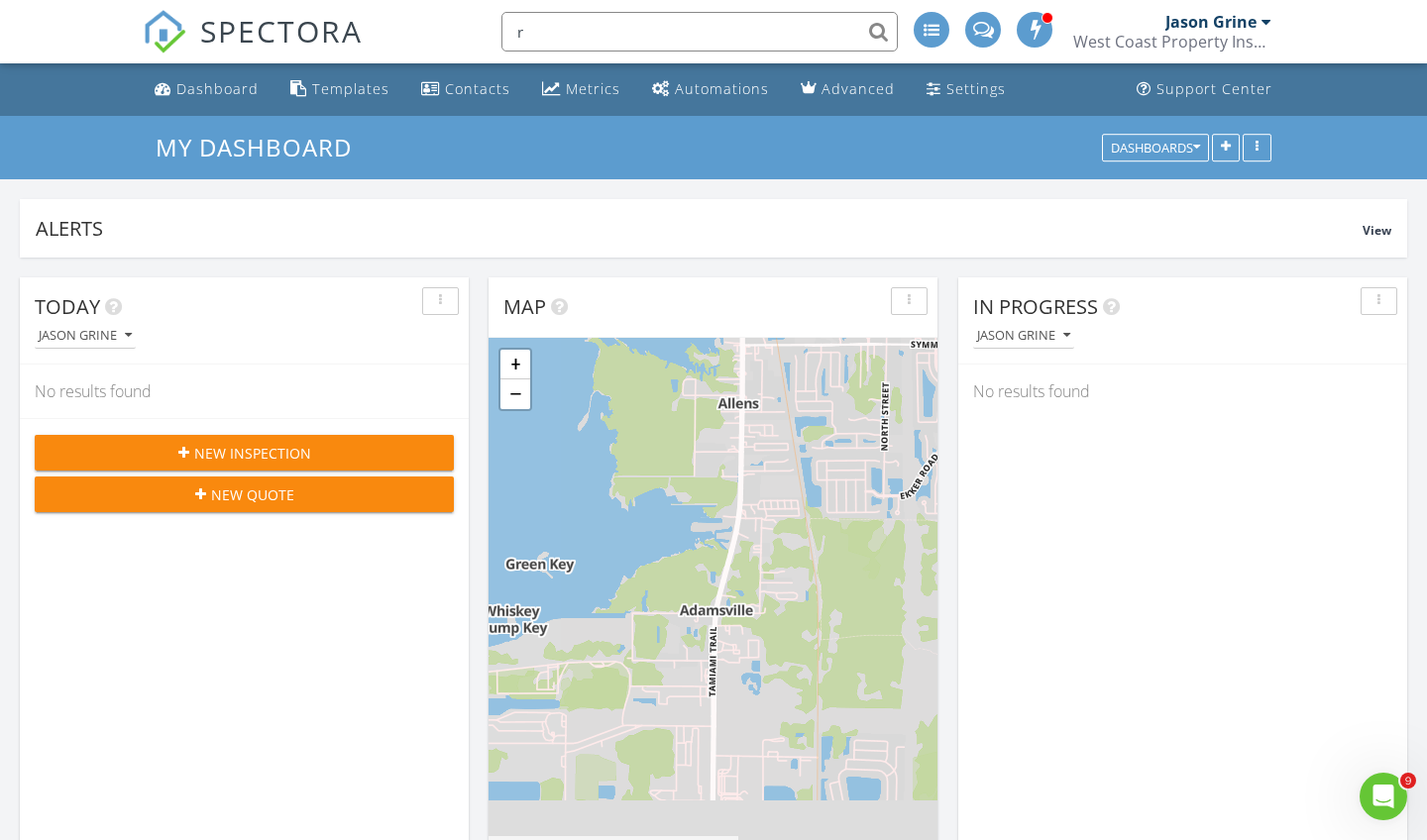 scroll, scrollTop: 10, scrollLeft: 10, axis: both 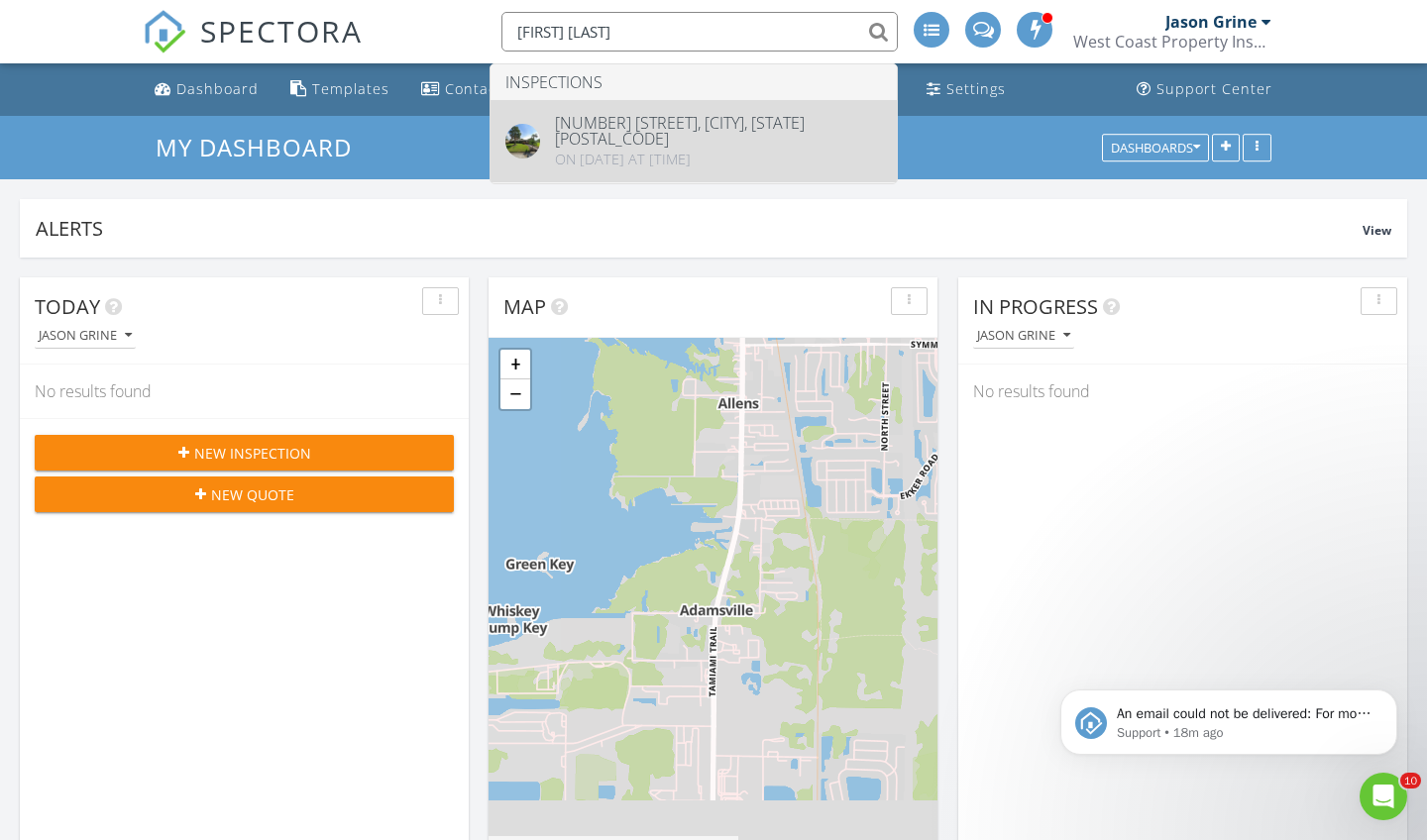 type on "[FIRST] [LAST]" 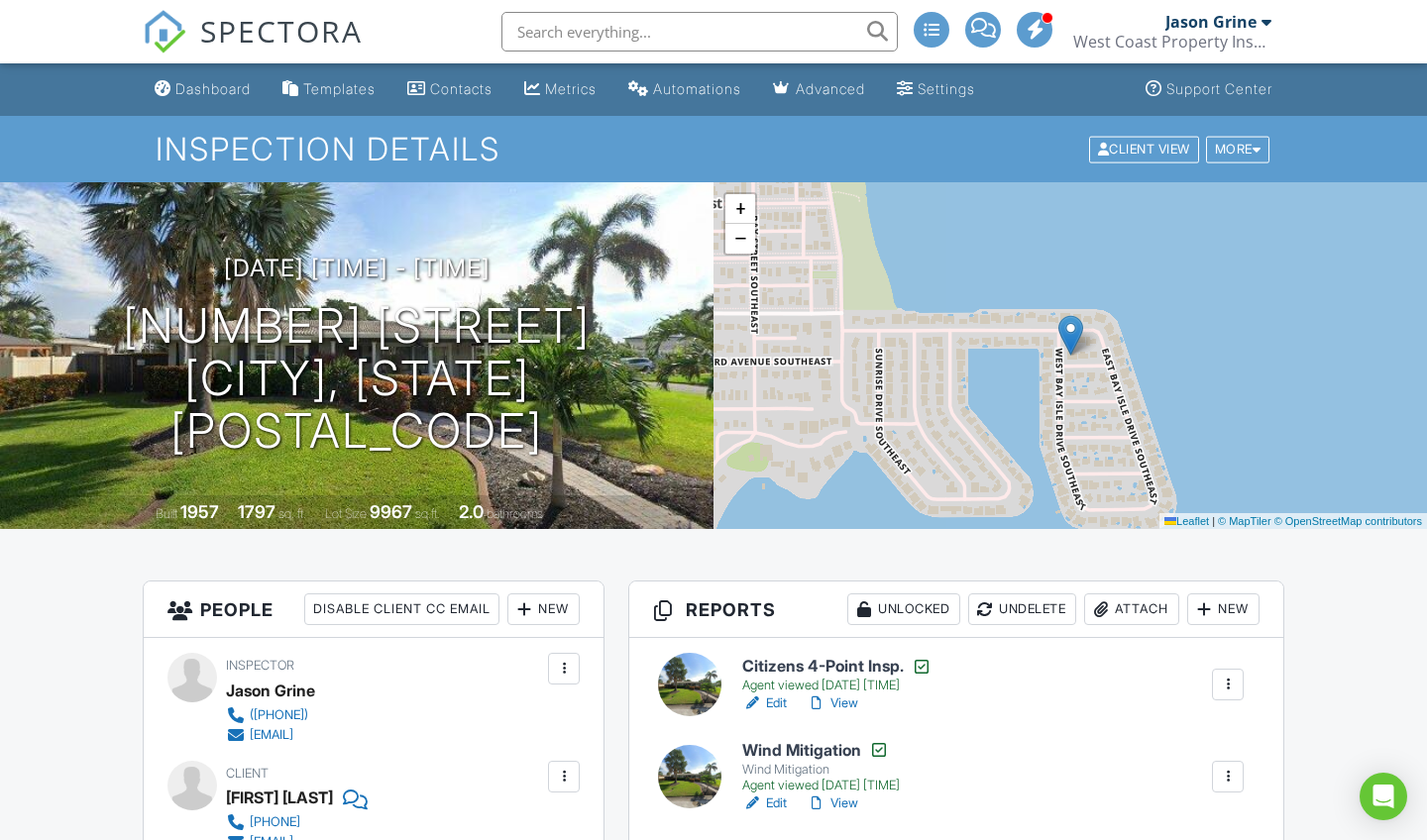 scroll, scrollTop: 171, scrollLeft: 0, axis: vertical 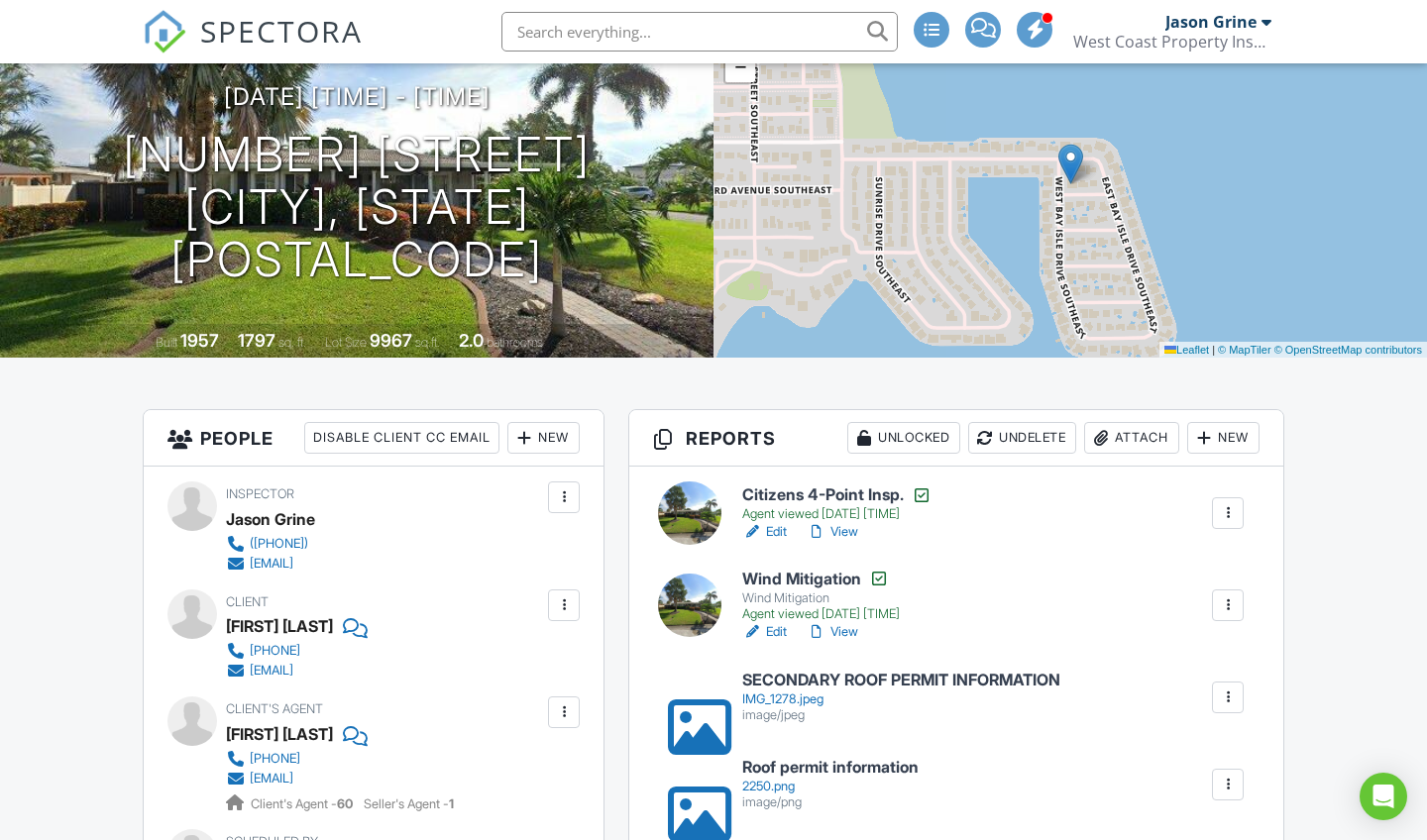 click on "Edit" at bounding box center [764, 532] 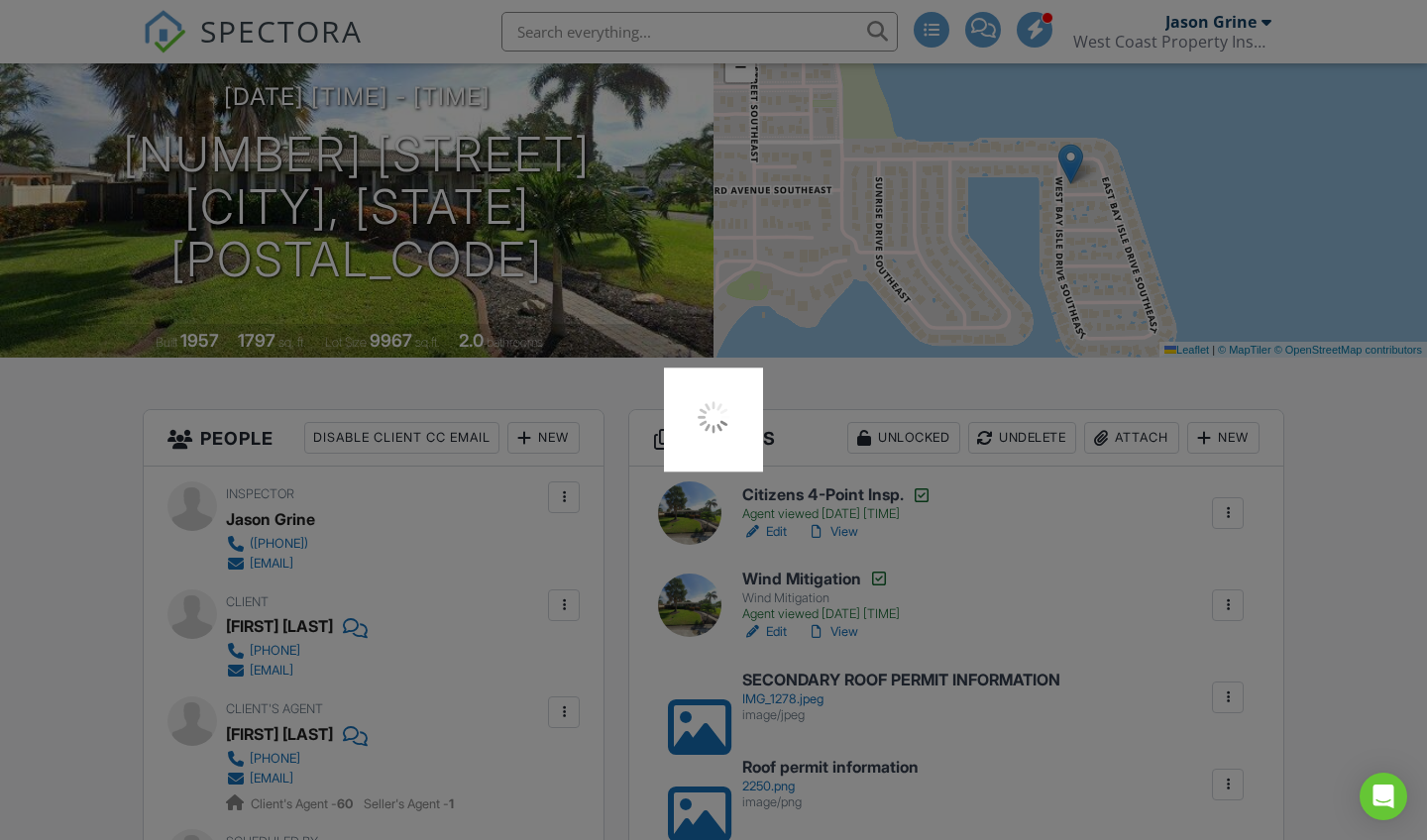 scroll, scrollTop: 171, scrollLeft: 0, axis: vertical 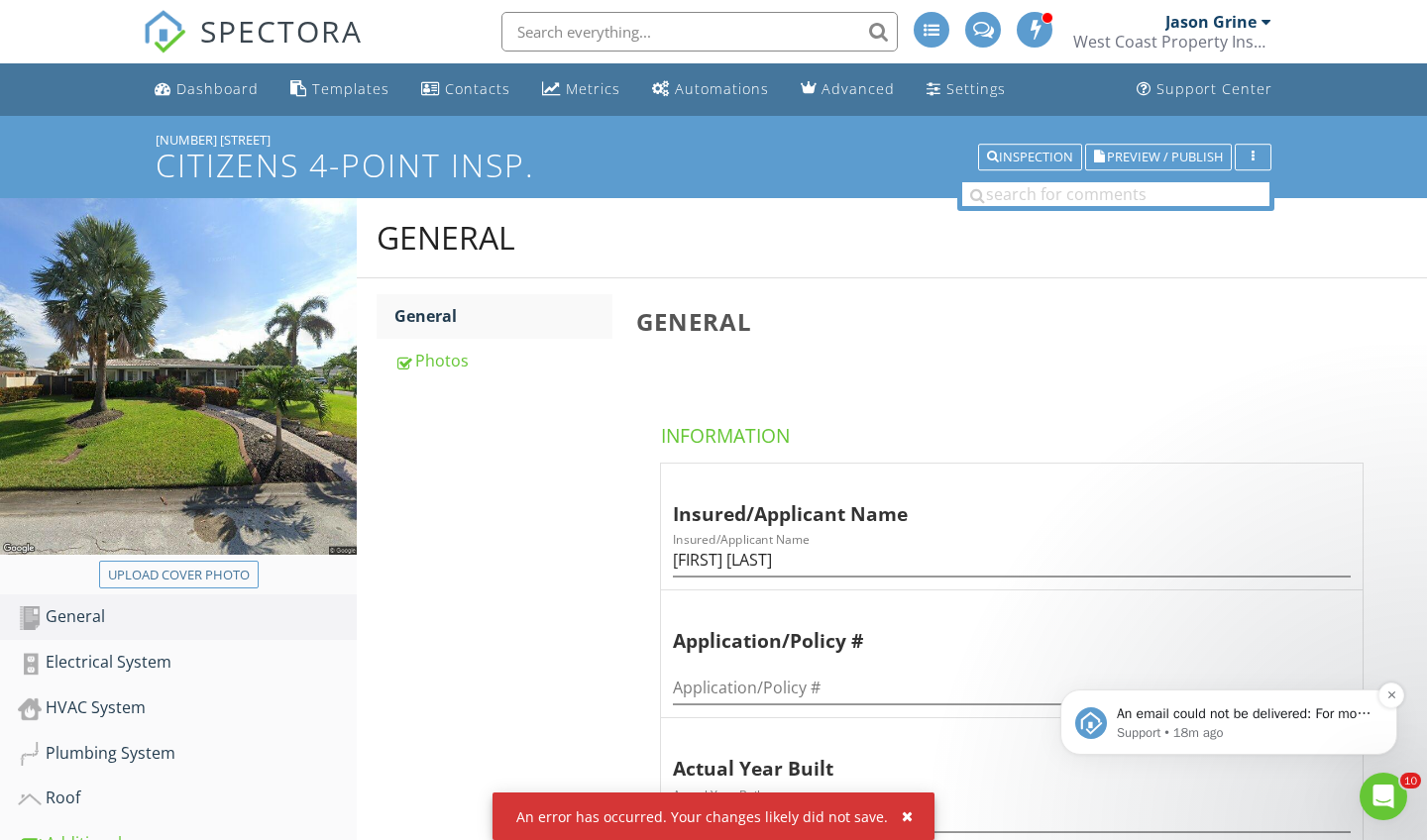 click on "An email could not be delivered:  For more information, view Why emails don't get delivered (Support Article)" at bounding box center (1245, 714) 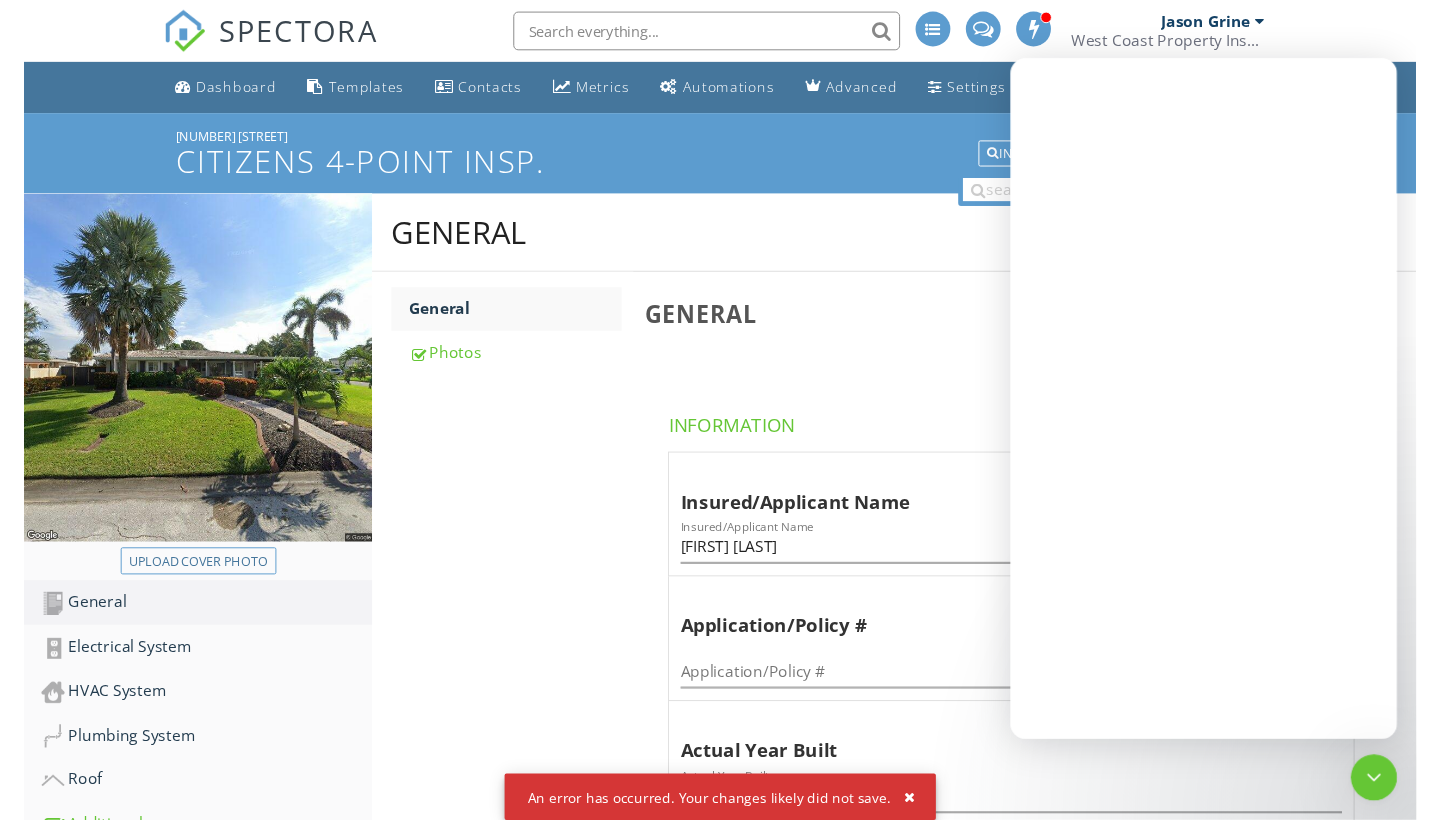 scroll, scrollTop: 0, scrollLeft: 0, axis: both 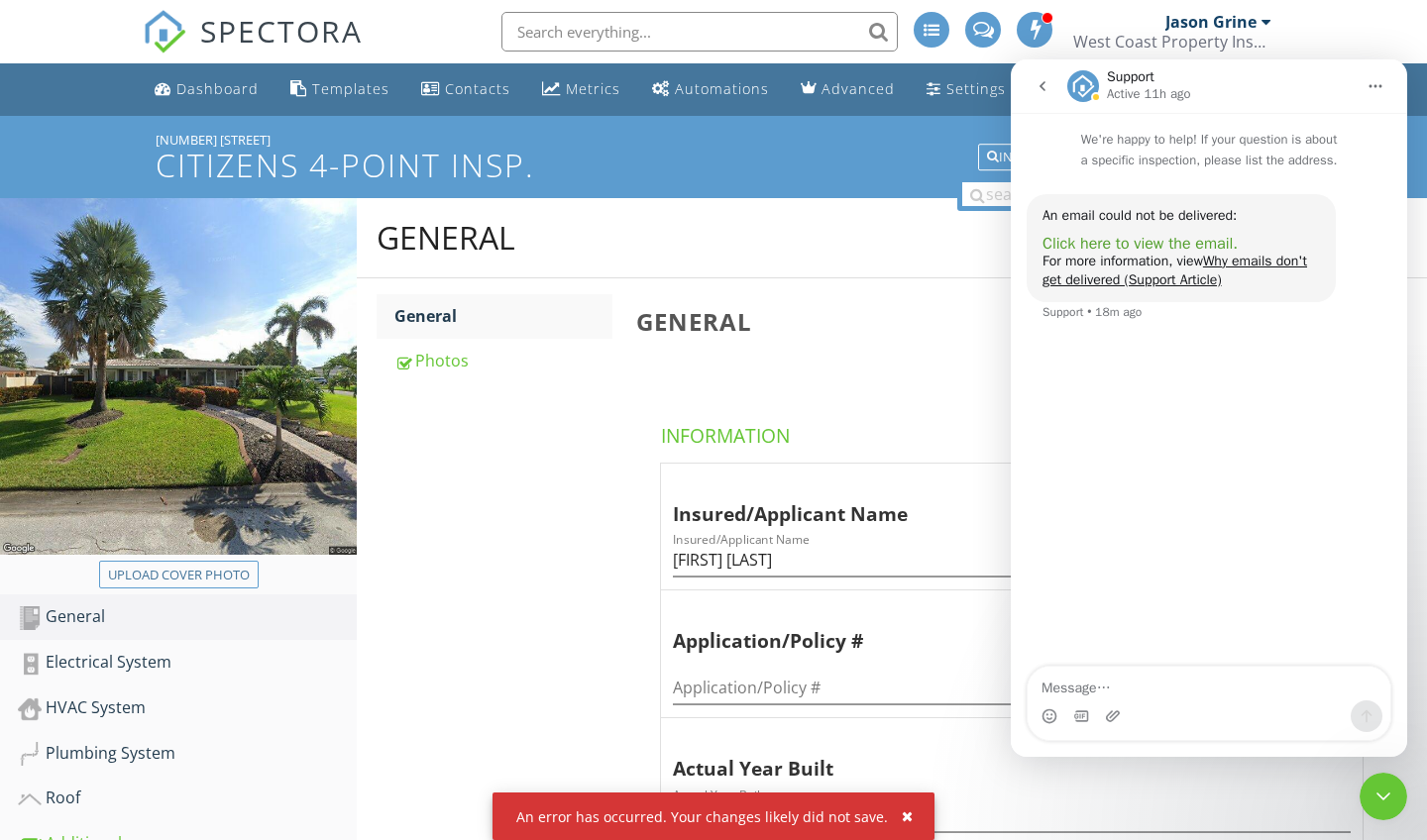 click on "Click here to view the email." at bounding box center (1140, 244) 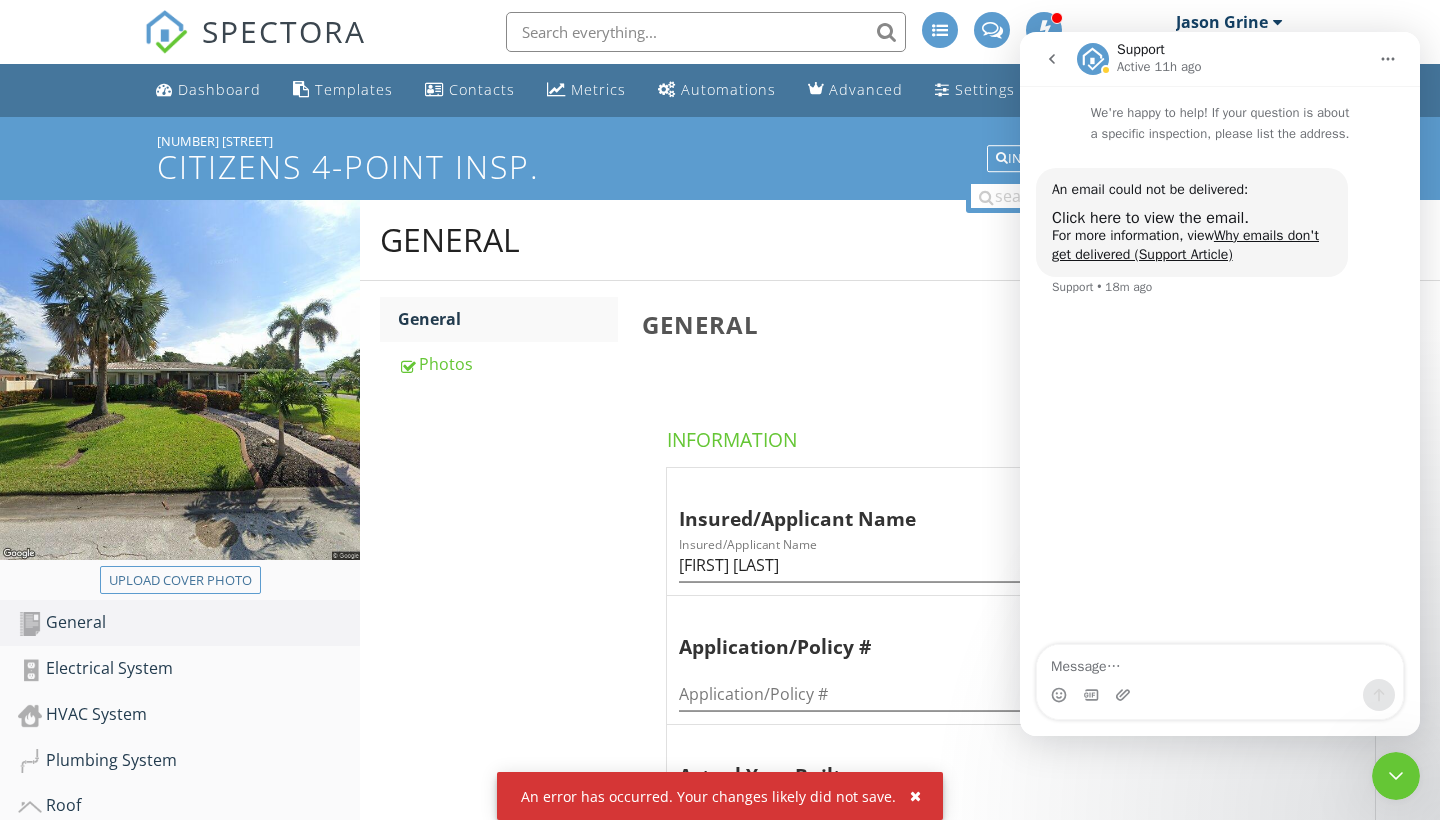 click on "SPECTORA
[FIRST] [LAST]
West Coast Property Inspections
Role:
Inspector
Dashboard
New Inspection
Inspections
Calendar
Template Editor
Contacts
Automations
Team
Metrics
Payments
Data Exports
Billing
Conversations
Tasks
Reporting
Advanced
Equipment
Settings
What's New
Sign Out" at bounding box center (720, 32) 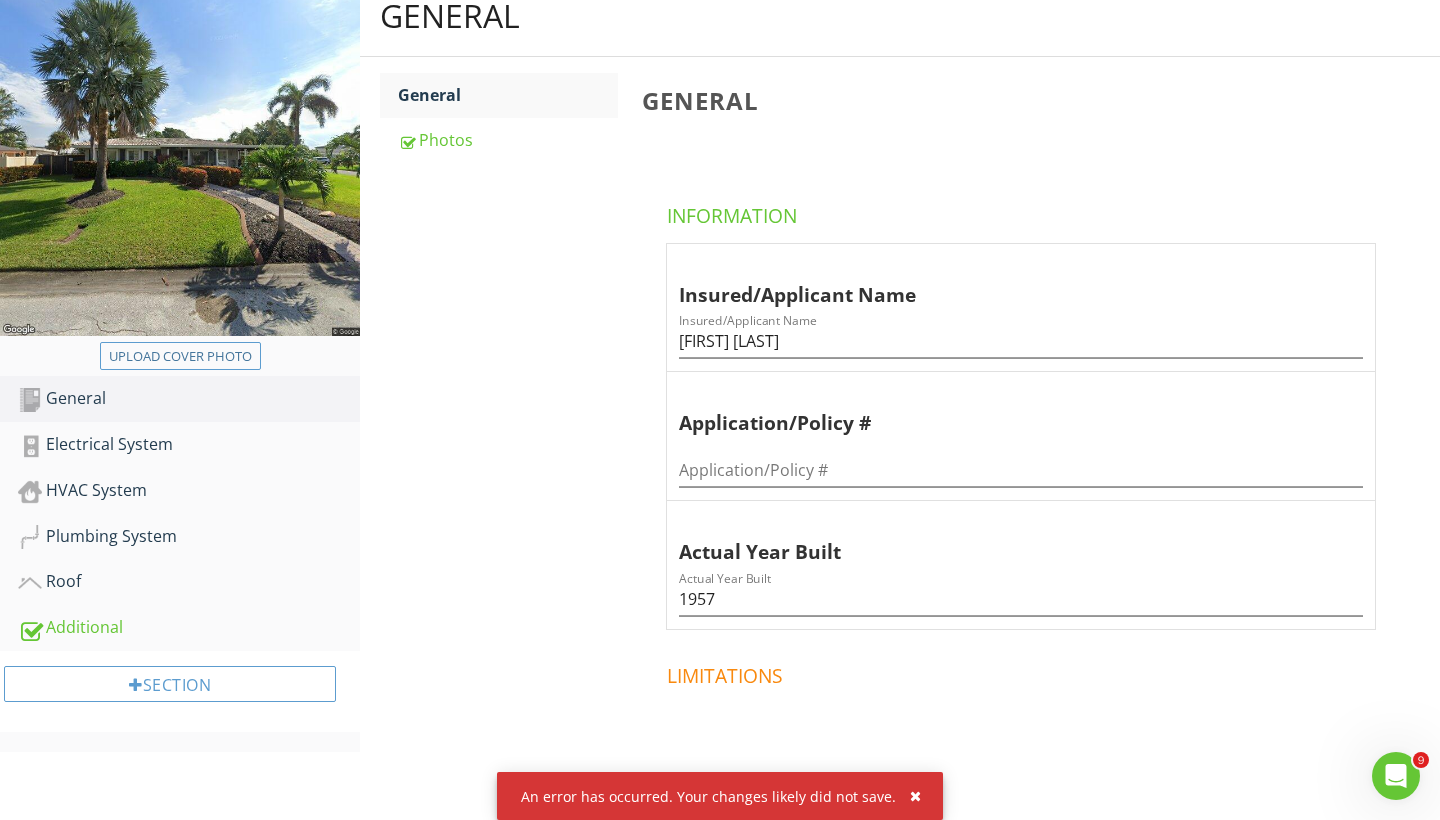 scroll, scrollTop: 245, scrollLeft: 0, axis: vertical 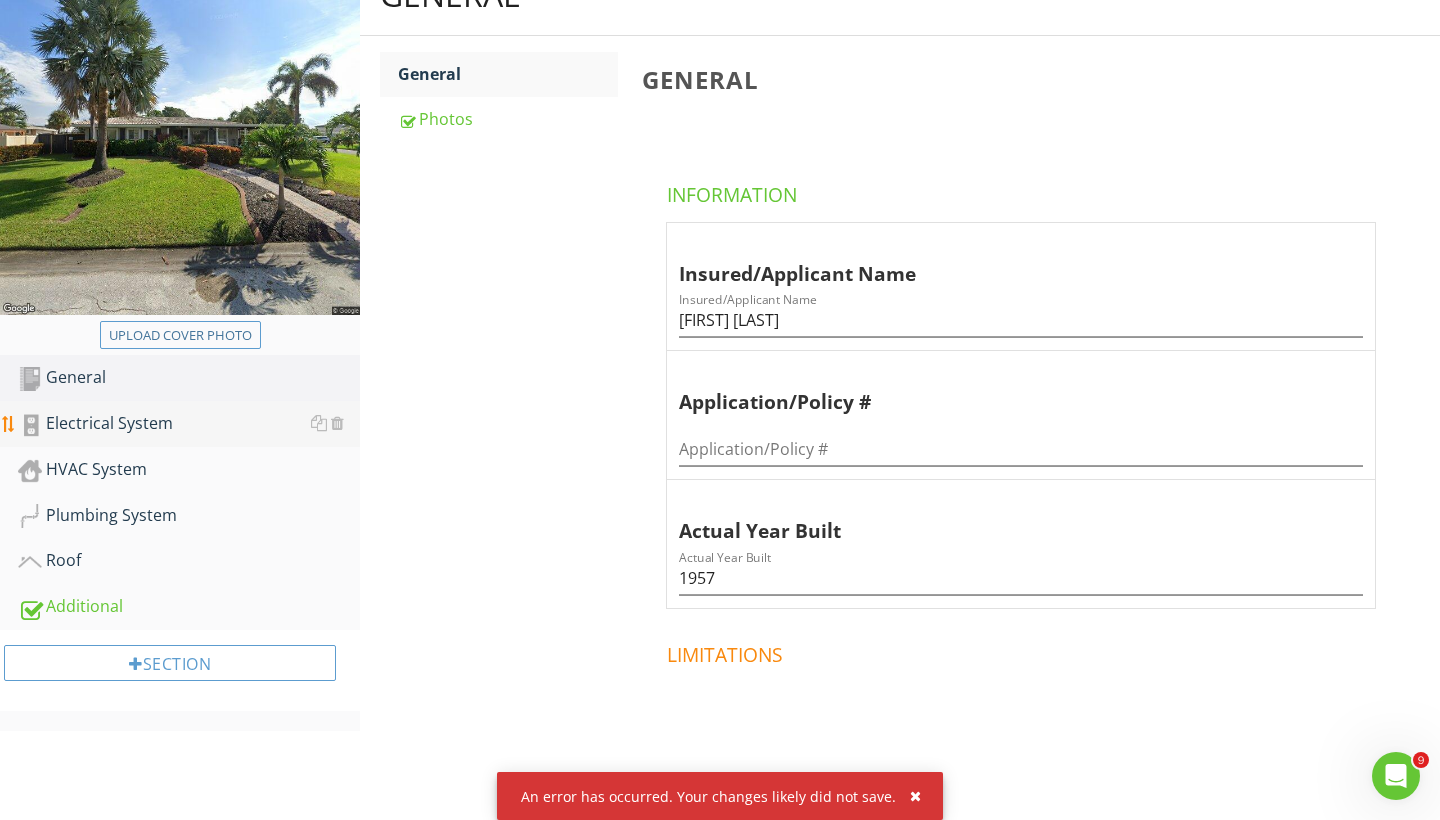 click on "Electrical System" at bounding box center (189, 424) 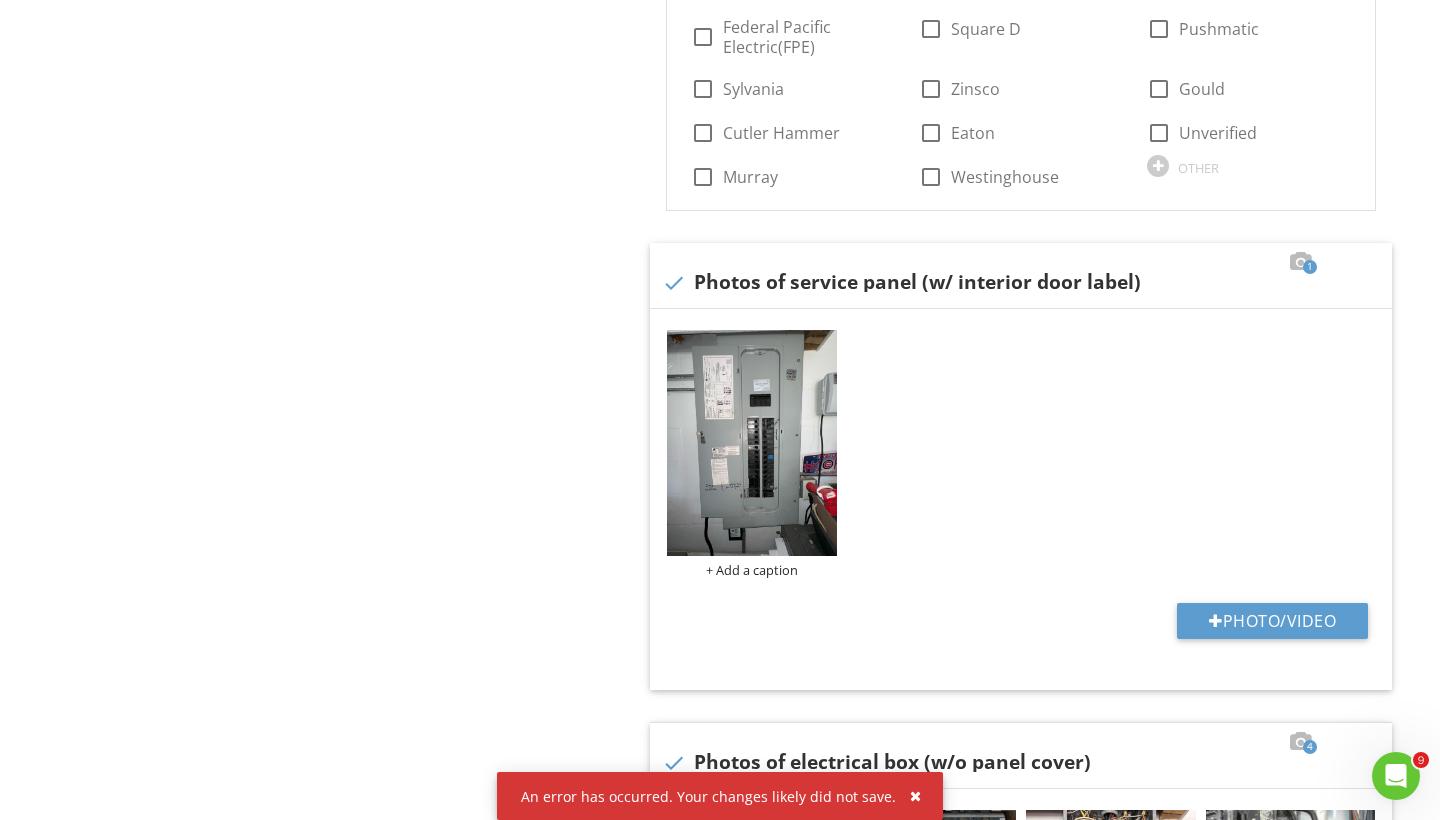 scroll, scrollTop: 1309, scrollLeft: 0, axis: vertical 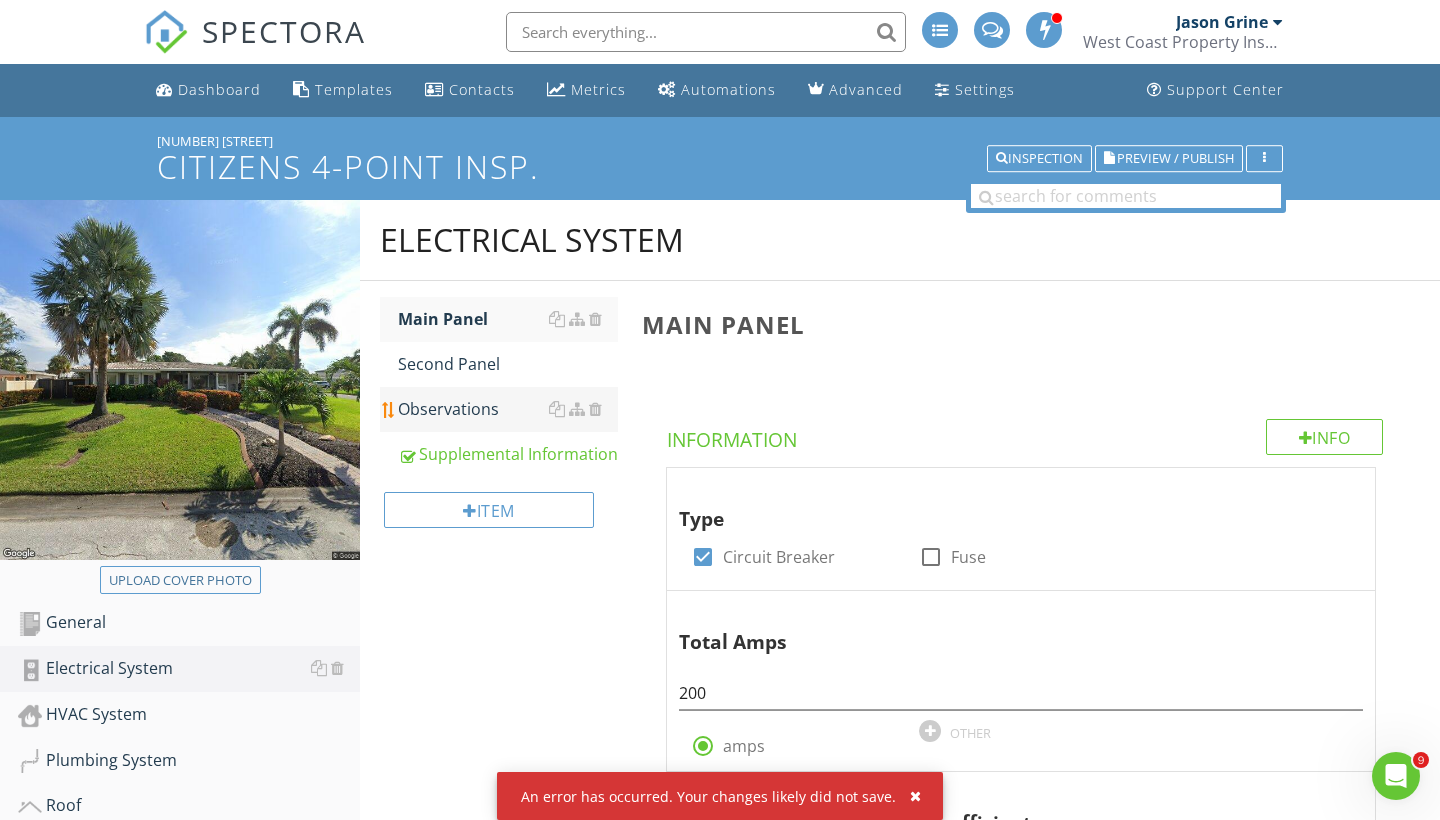 click on "Observations" at bounding box center (508, 409) 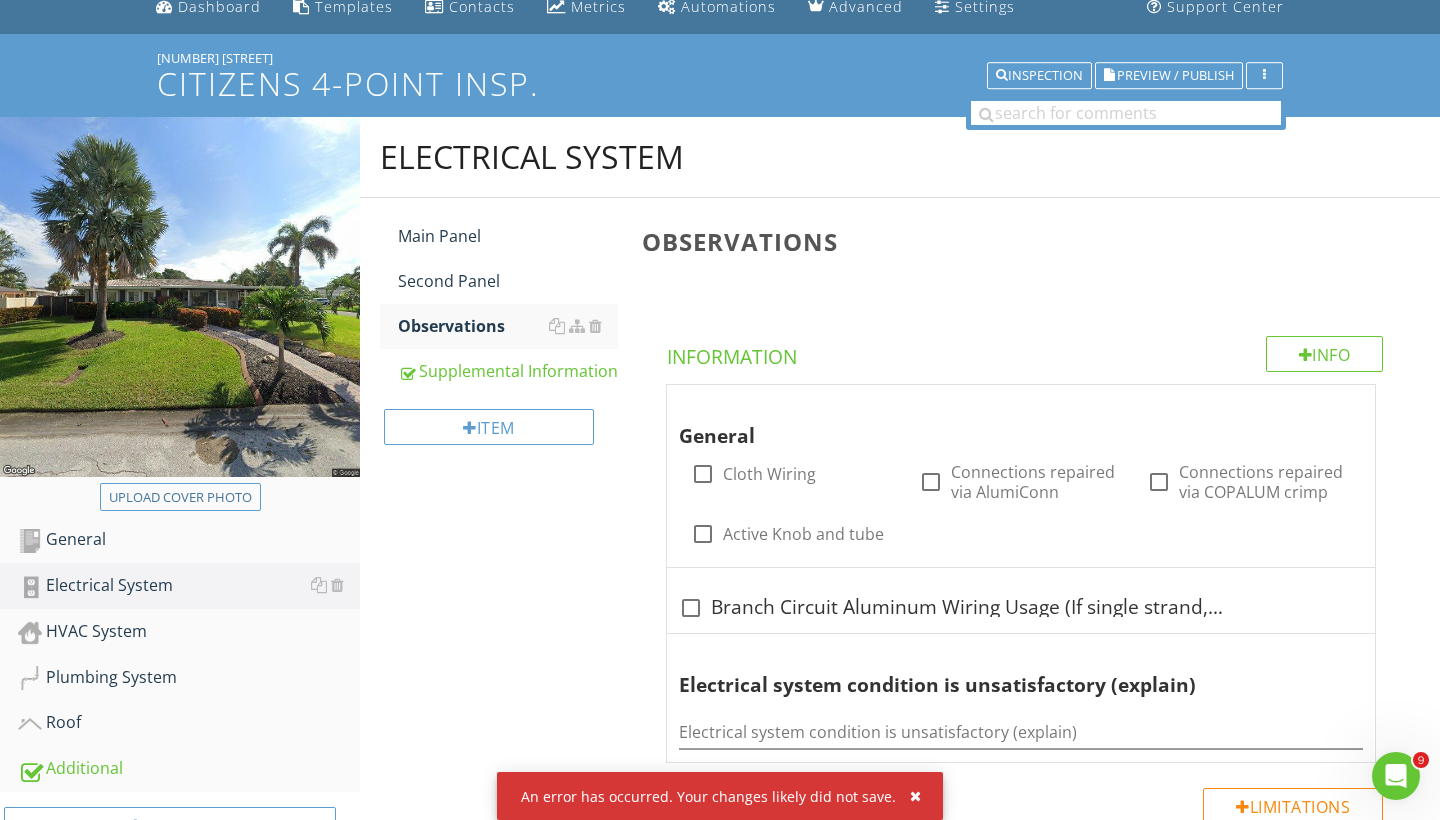 scroll, scrollTop: 82, scrollLeft: 0, axis: vertical 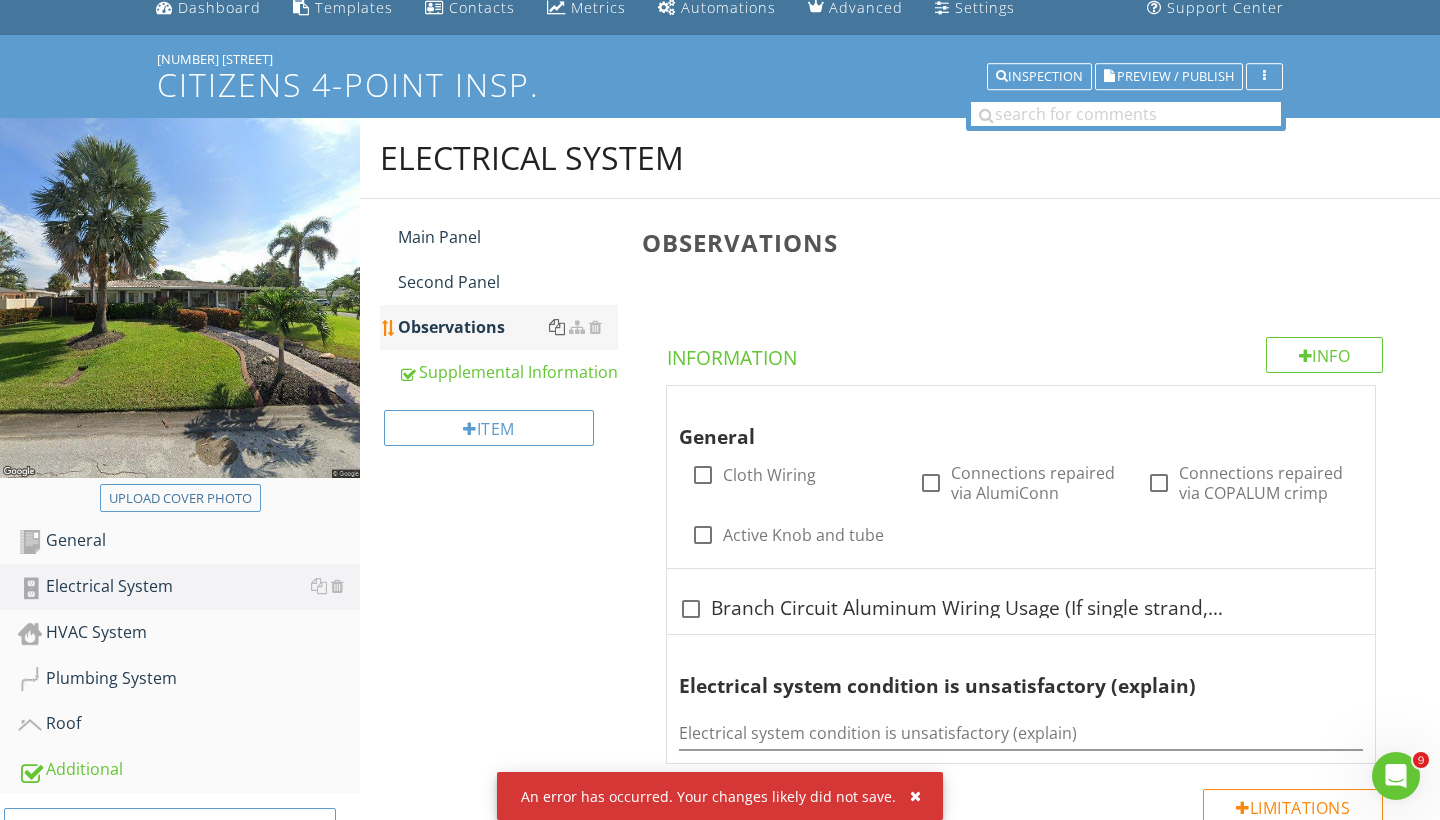 click at bounding box center [557, 327] 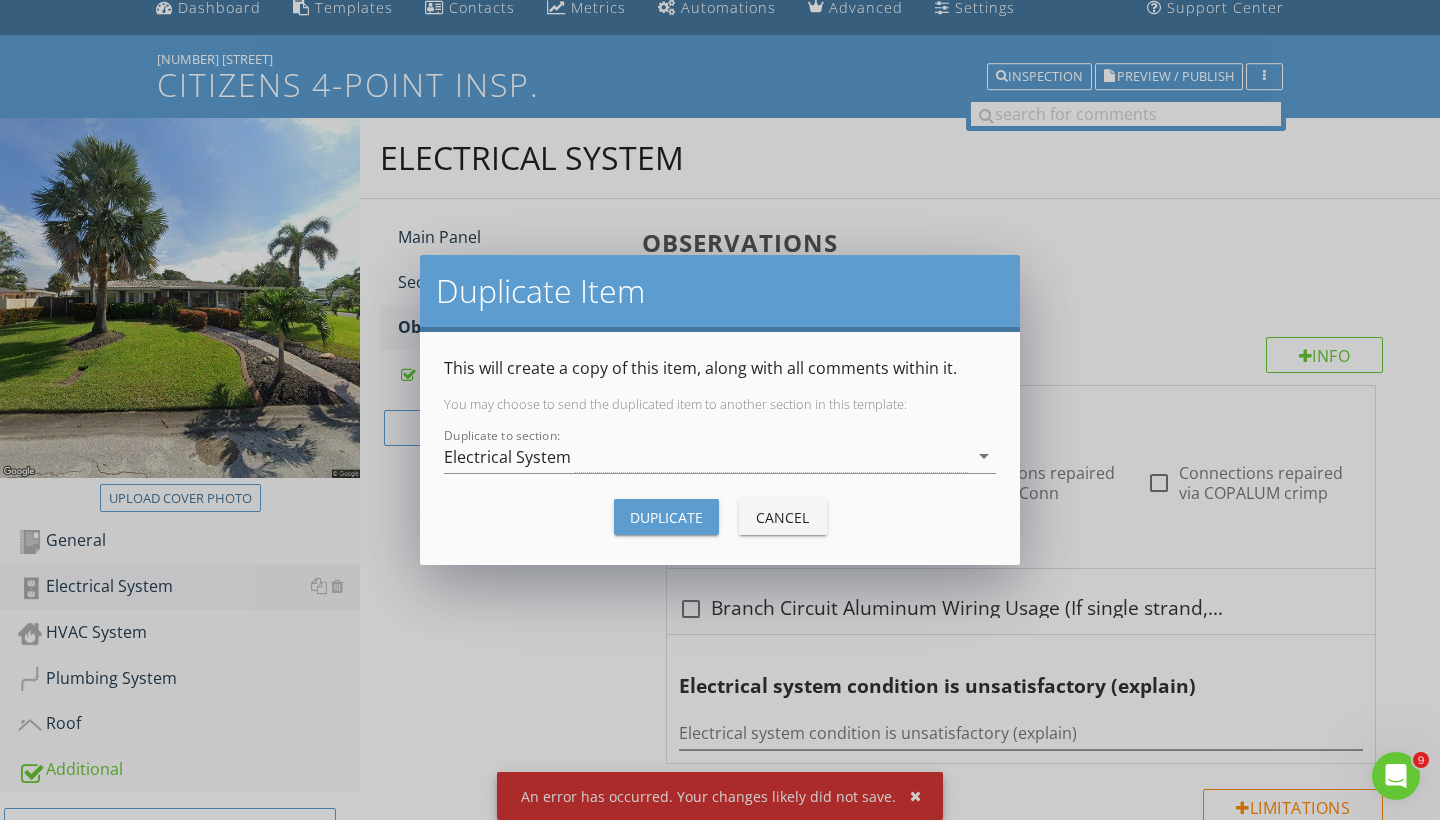 click on "Duplicate Item
This will create a copy of this item, along with all comments
within it.
You may choose to send the duplicated item to another section in
this template:
Duplicate to section: Electrical System arrow_drop_down     Duplicate   Cancel" at bounding box center [720, 410] 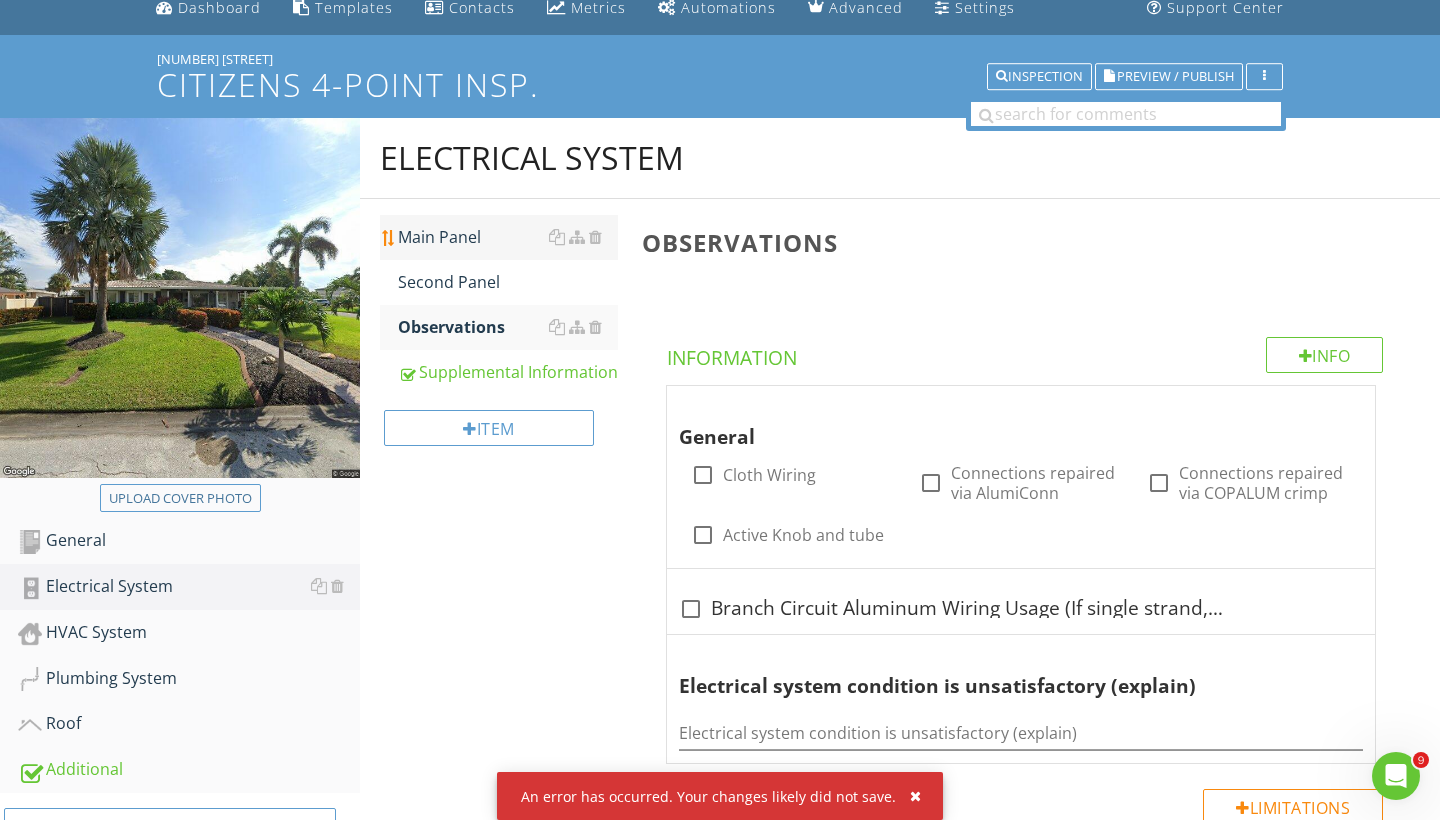 click on "Main Panel" at bounding box center [508, 237] 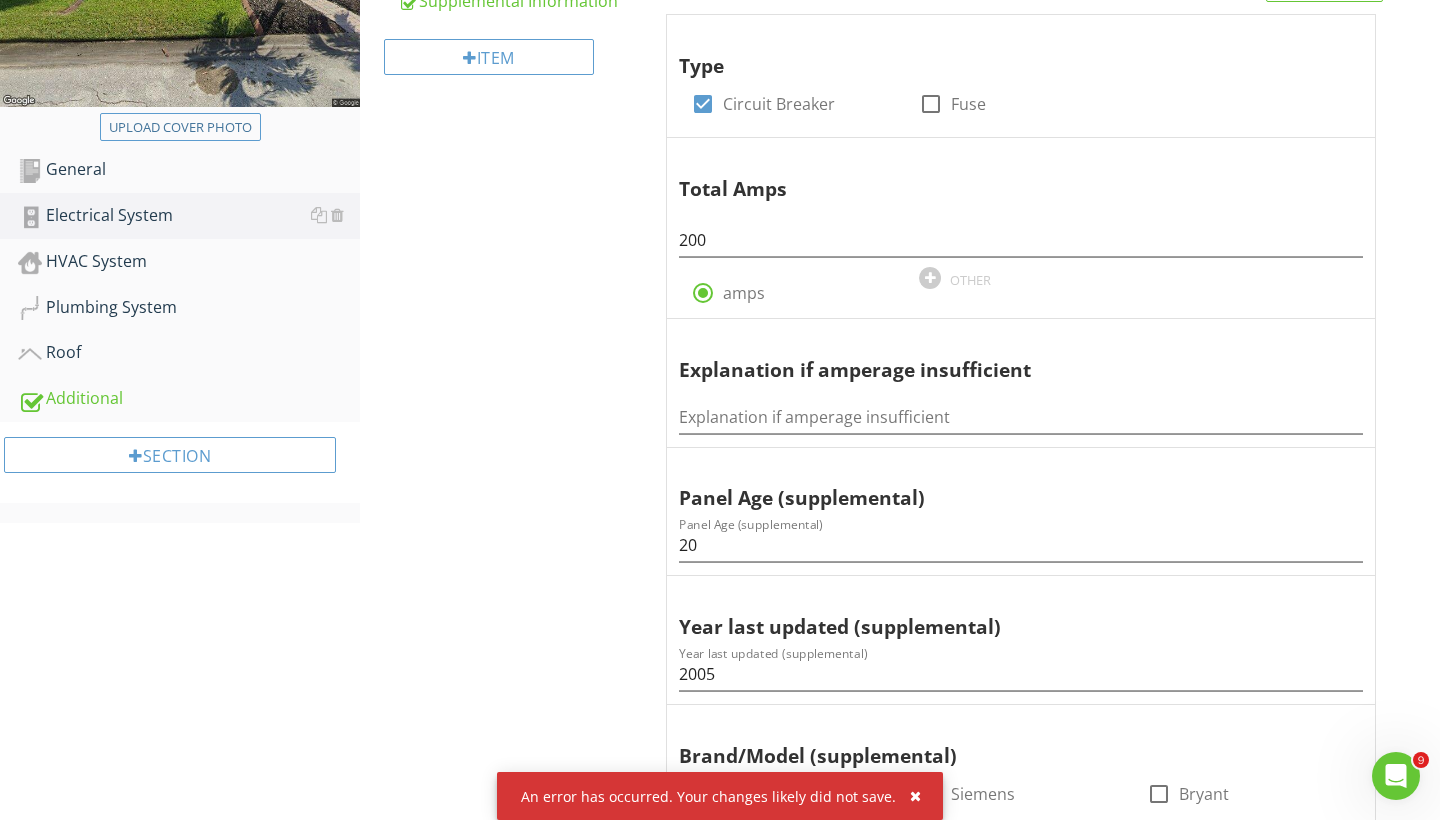 scroll, scrollTop: 447, scrollLeft: 0, axis: vertical 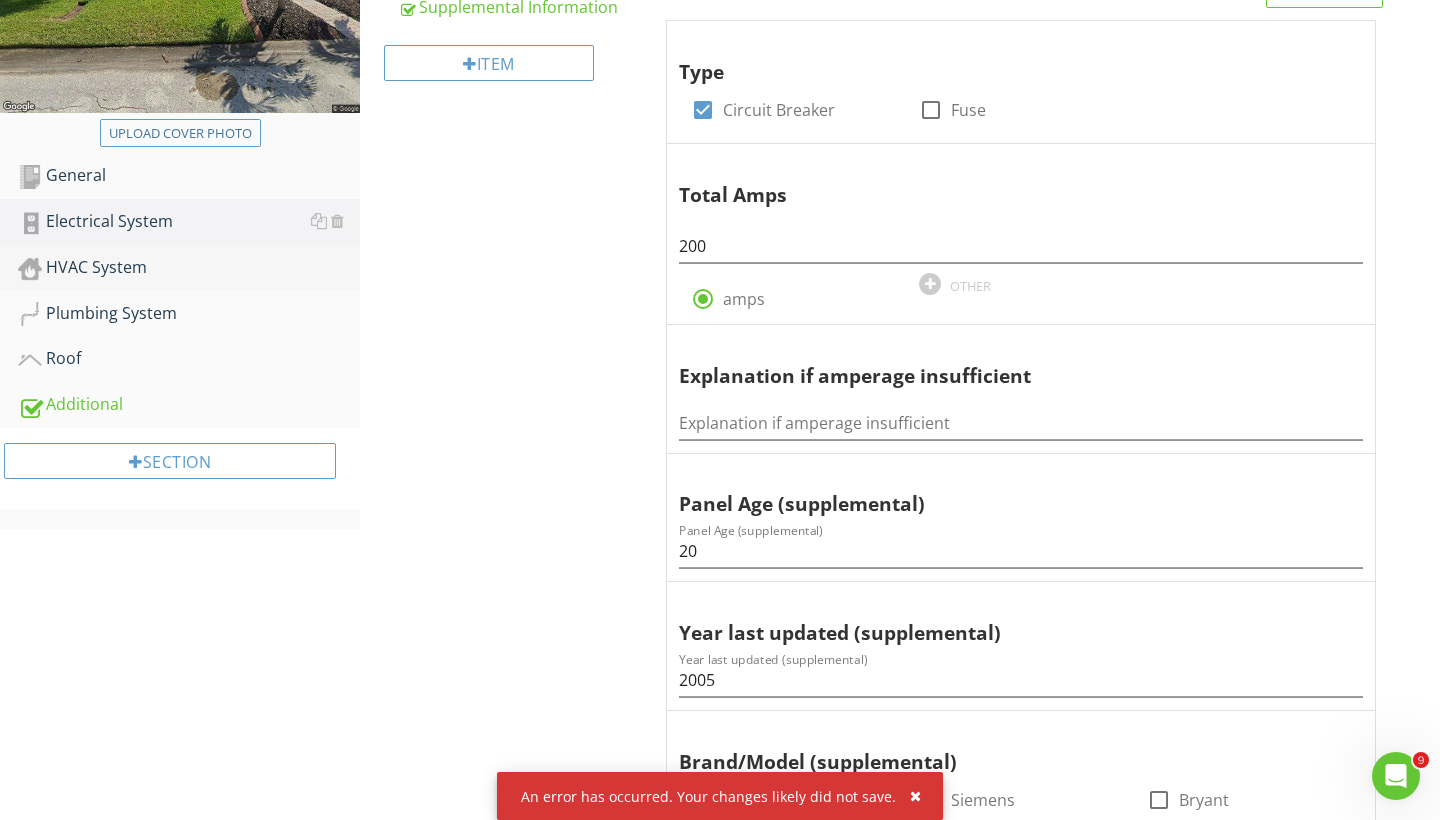 click on "HVAC System" at bounding box center [189, 268] 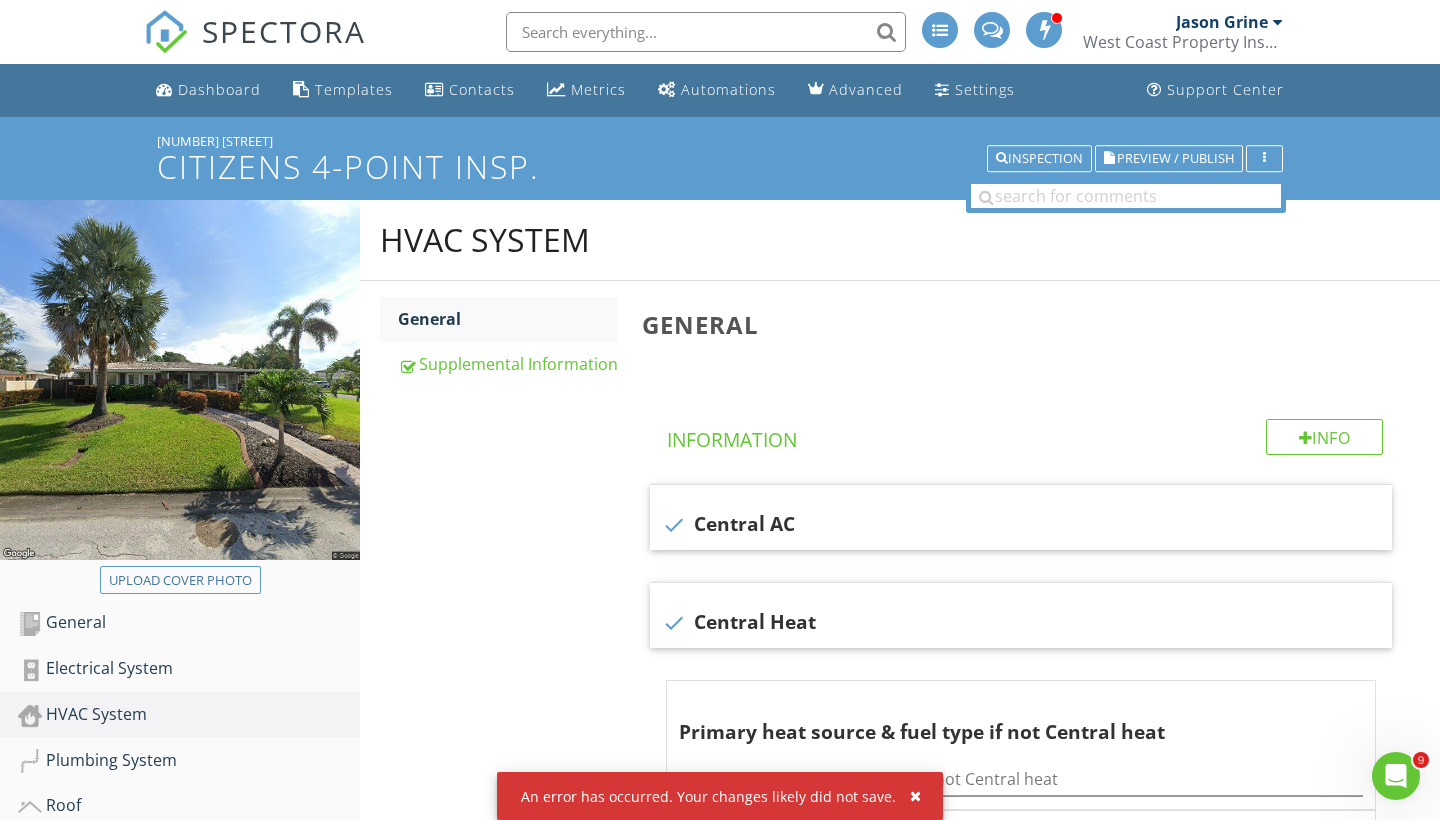 scroll, scrollTop: 0, scrollLeft: 0, axis: both 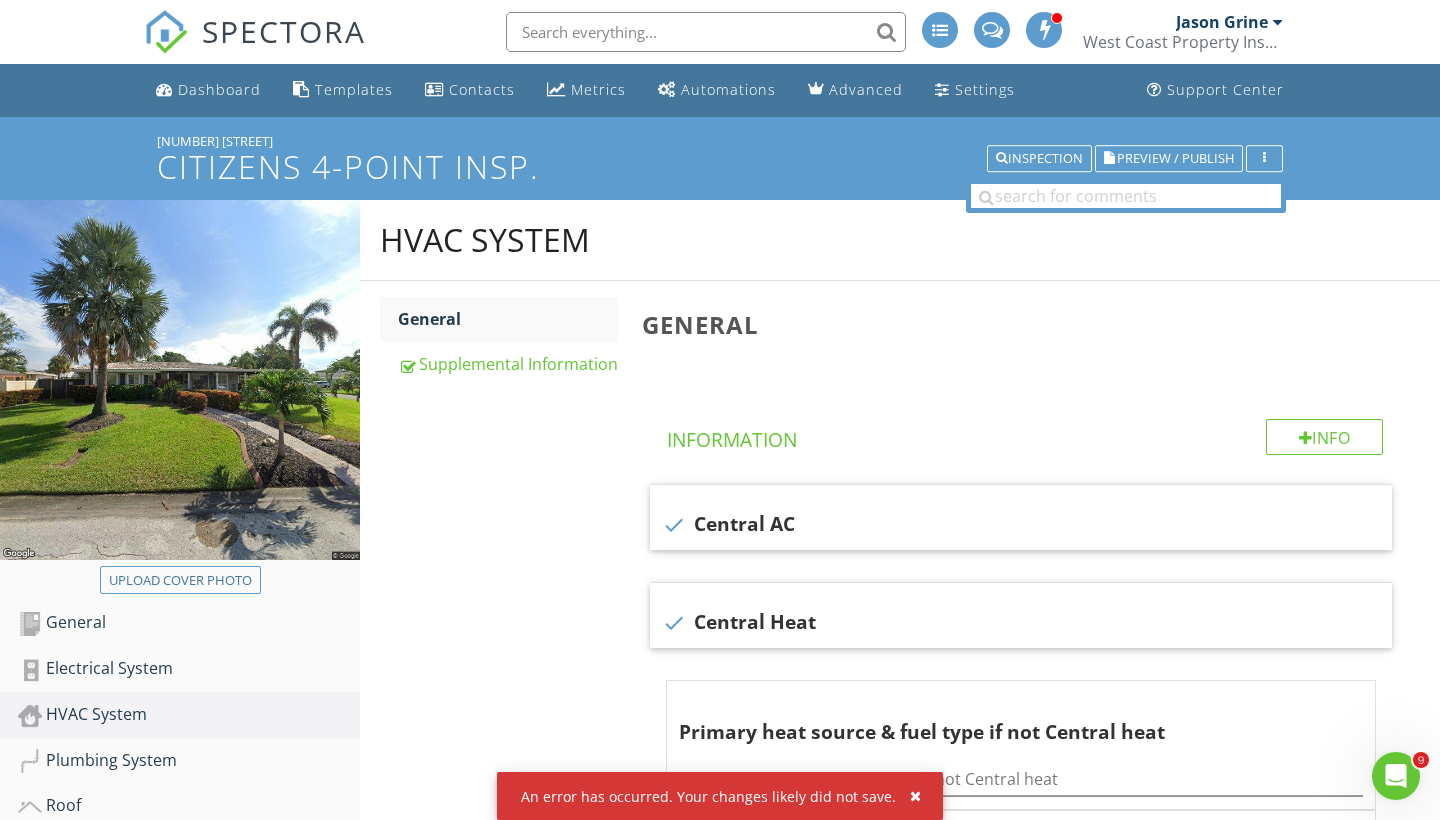 click at bounding box center (915, 796) 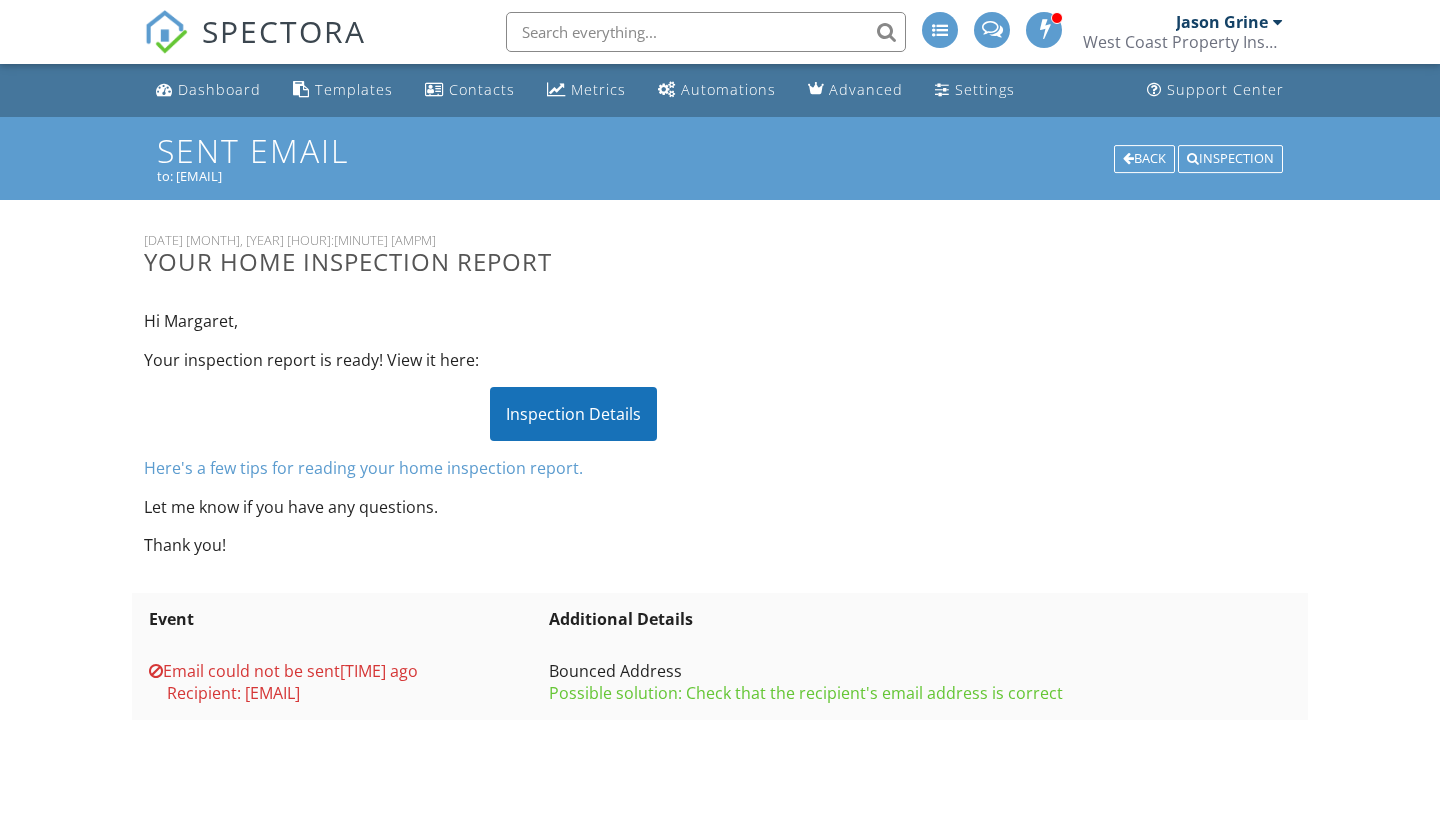 scroll, scrollTop: 0, scrollLeft: 0, axis: both 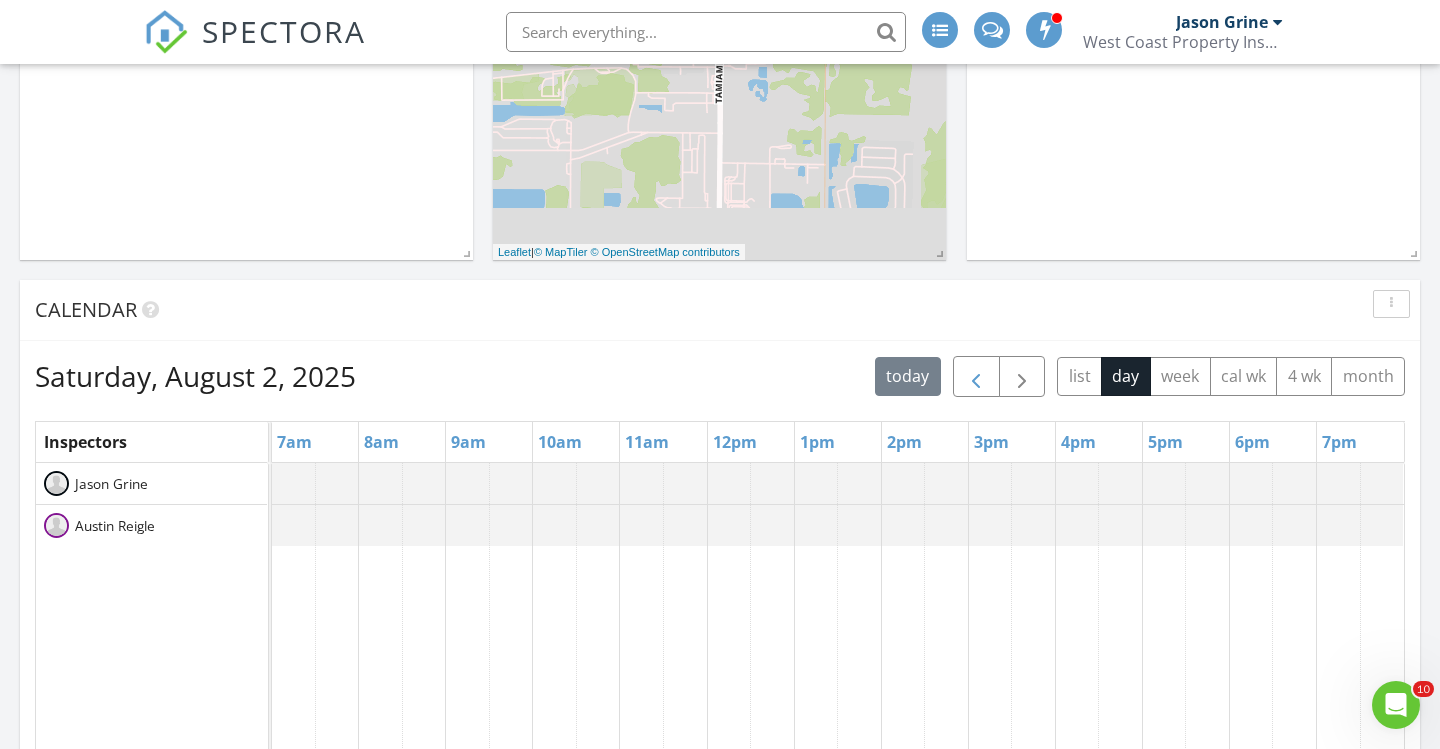 click at bounding box center (976, 377) 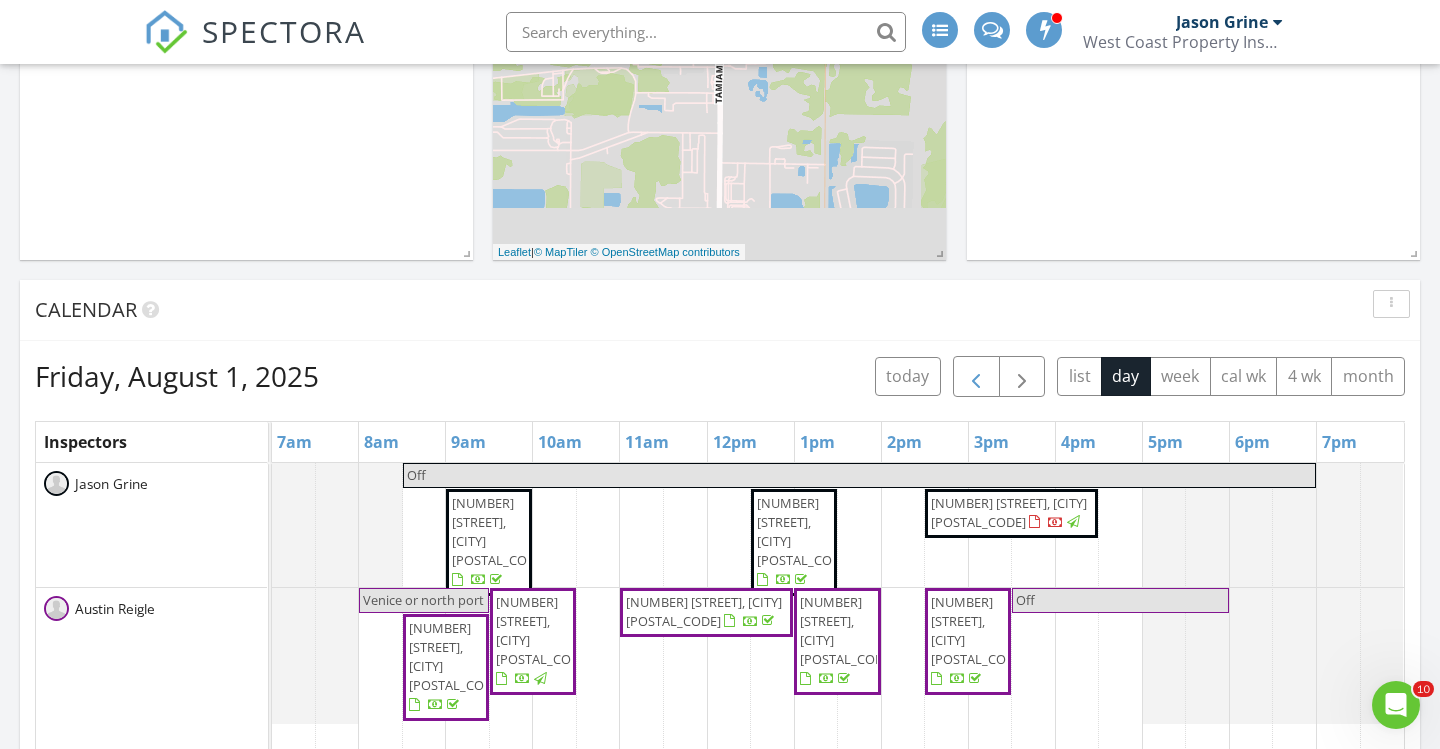 click at bounding box center [976, 377] 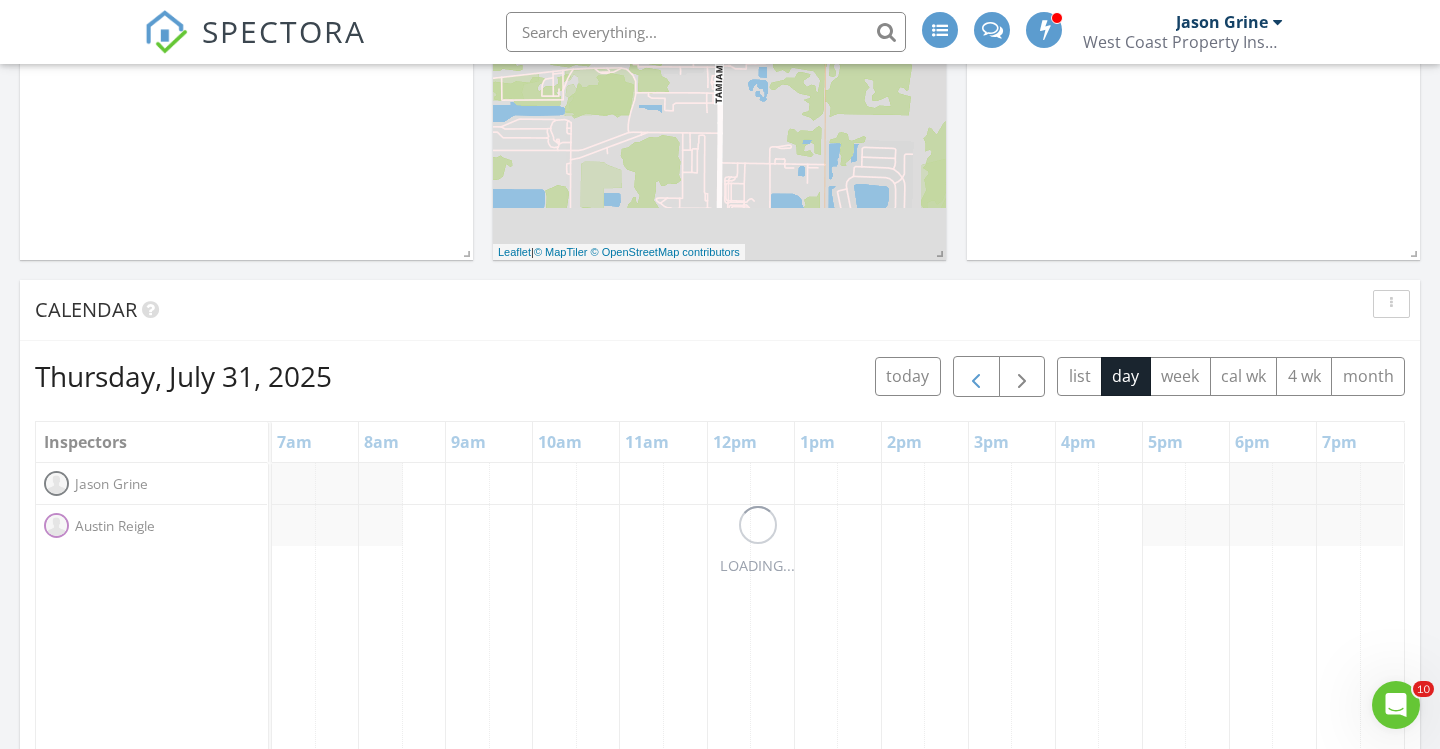 click at bounding box center [976, 377] 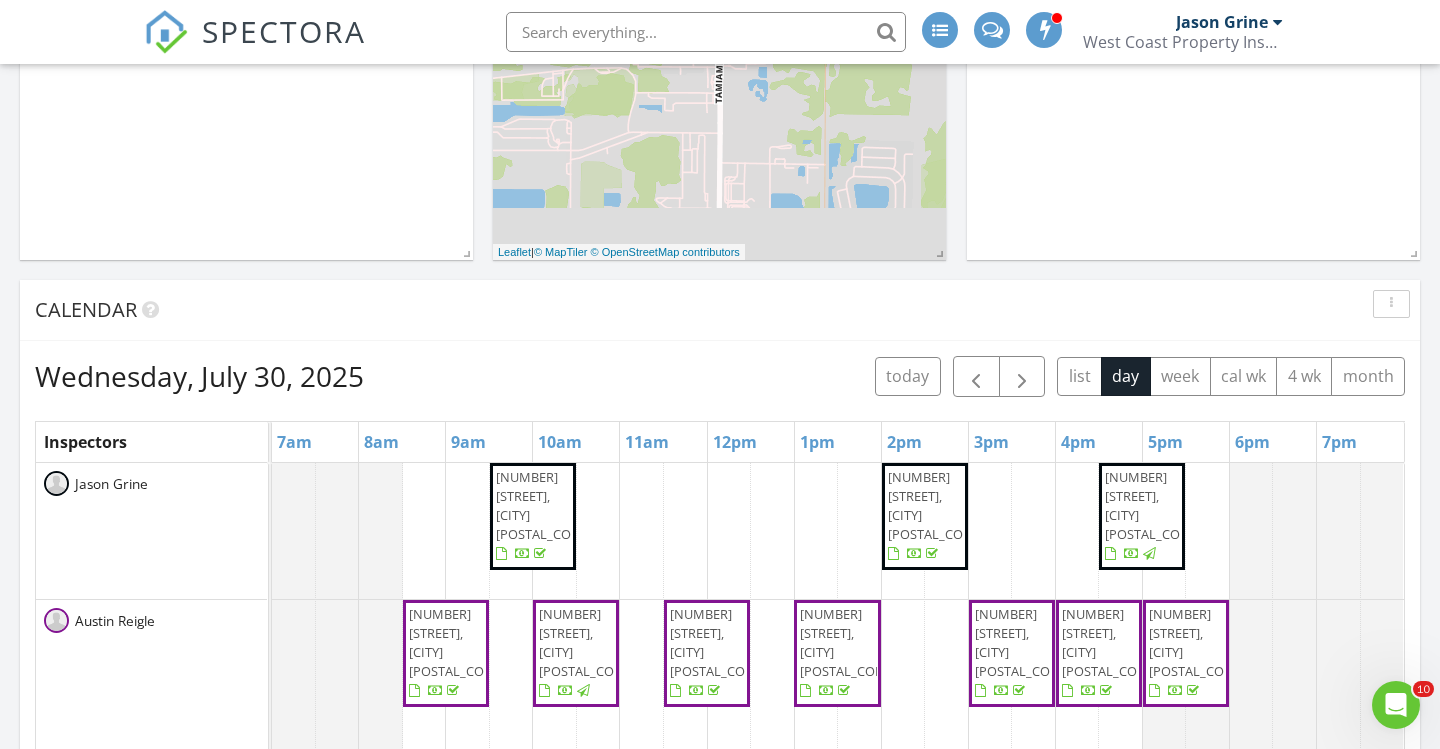 click on "1111 Papaya Dr, Tampa 33619" at bounding box center (1152, 506) 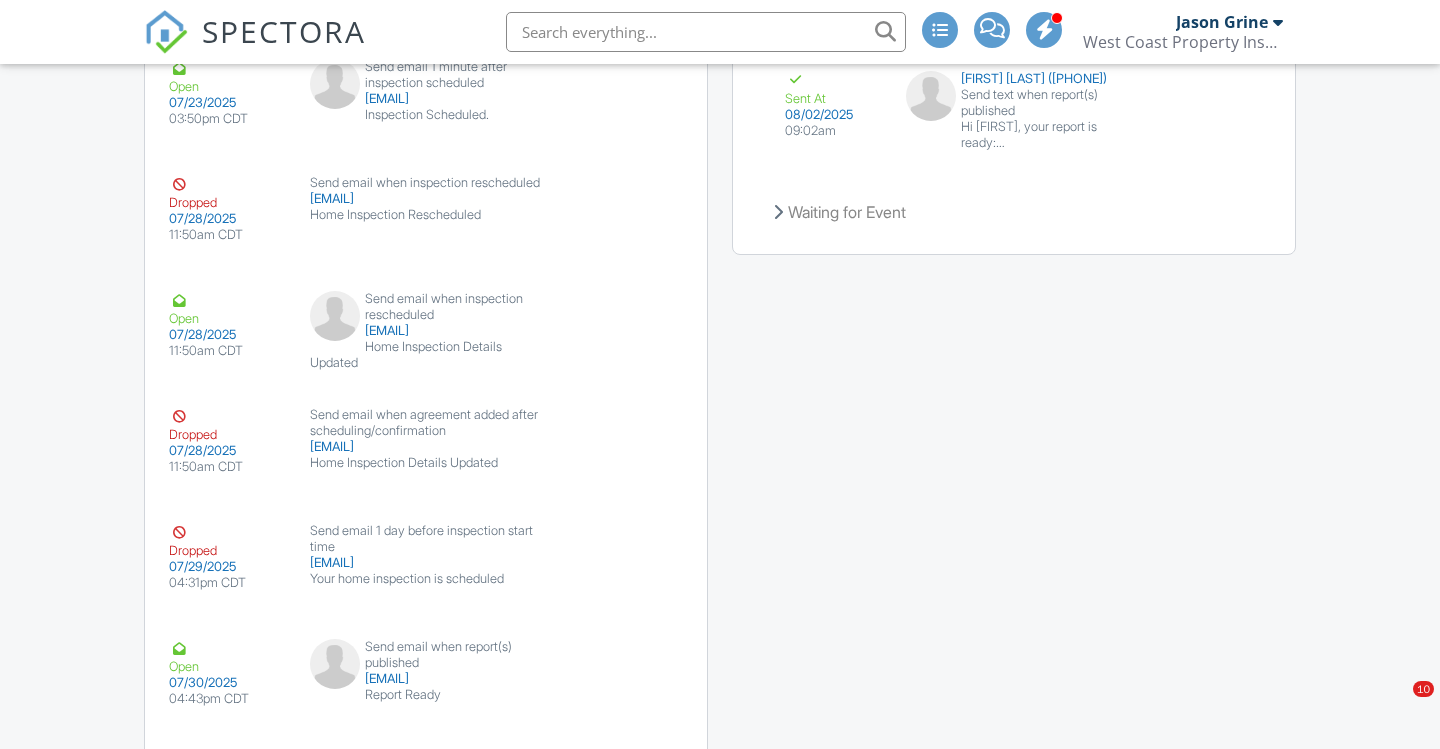 scroll, scrollTop: 2877, scrollLeft: 1, axis: both 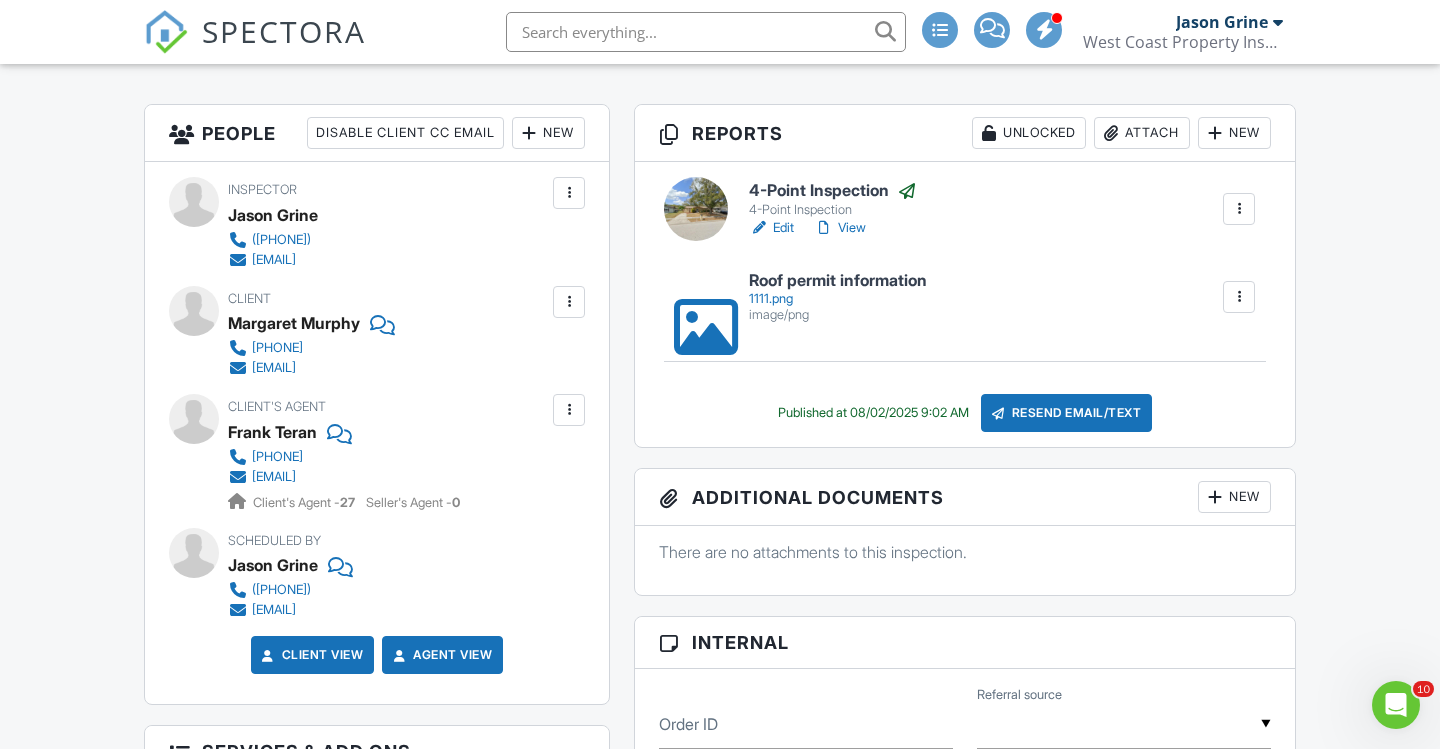 click at bounding box center (569, 302) 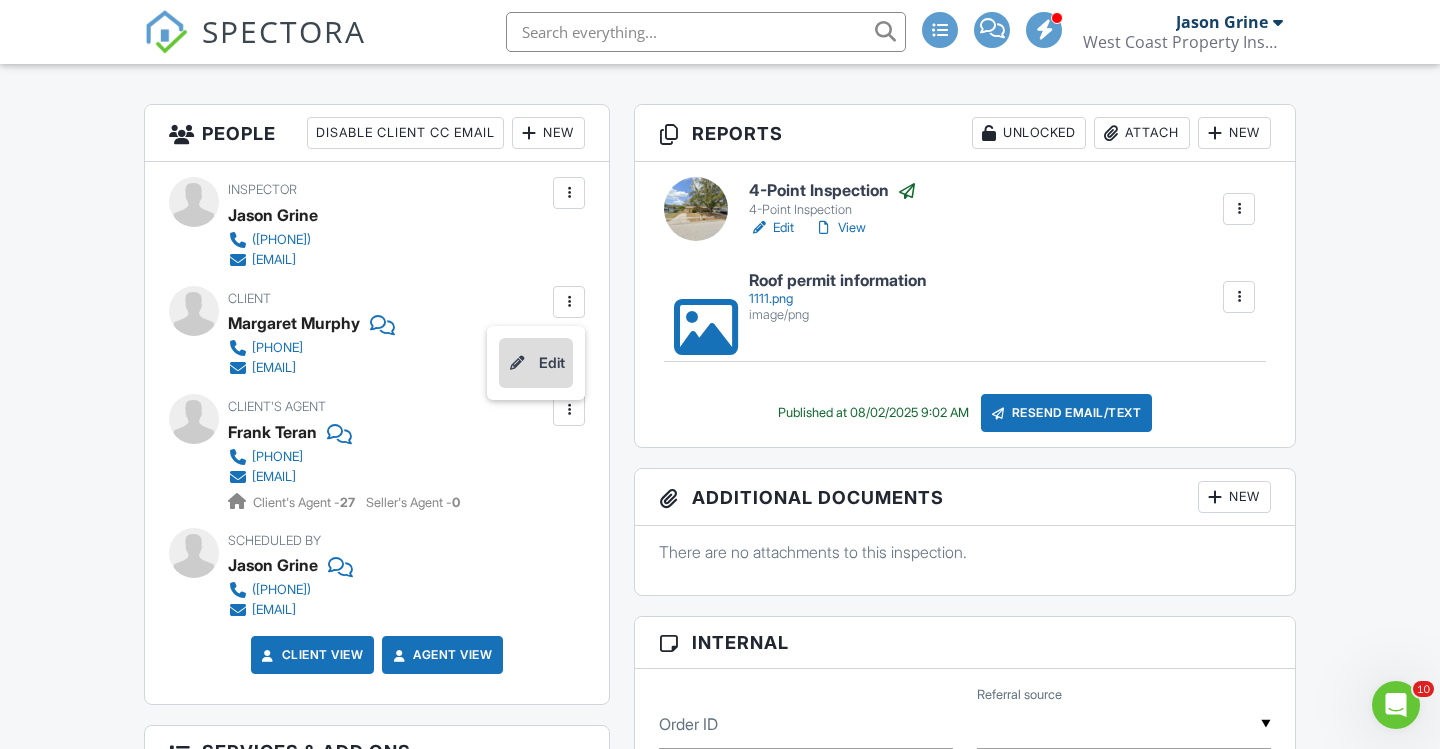 click on "Edit" at bounding box center (536, 363) 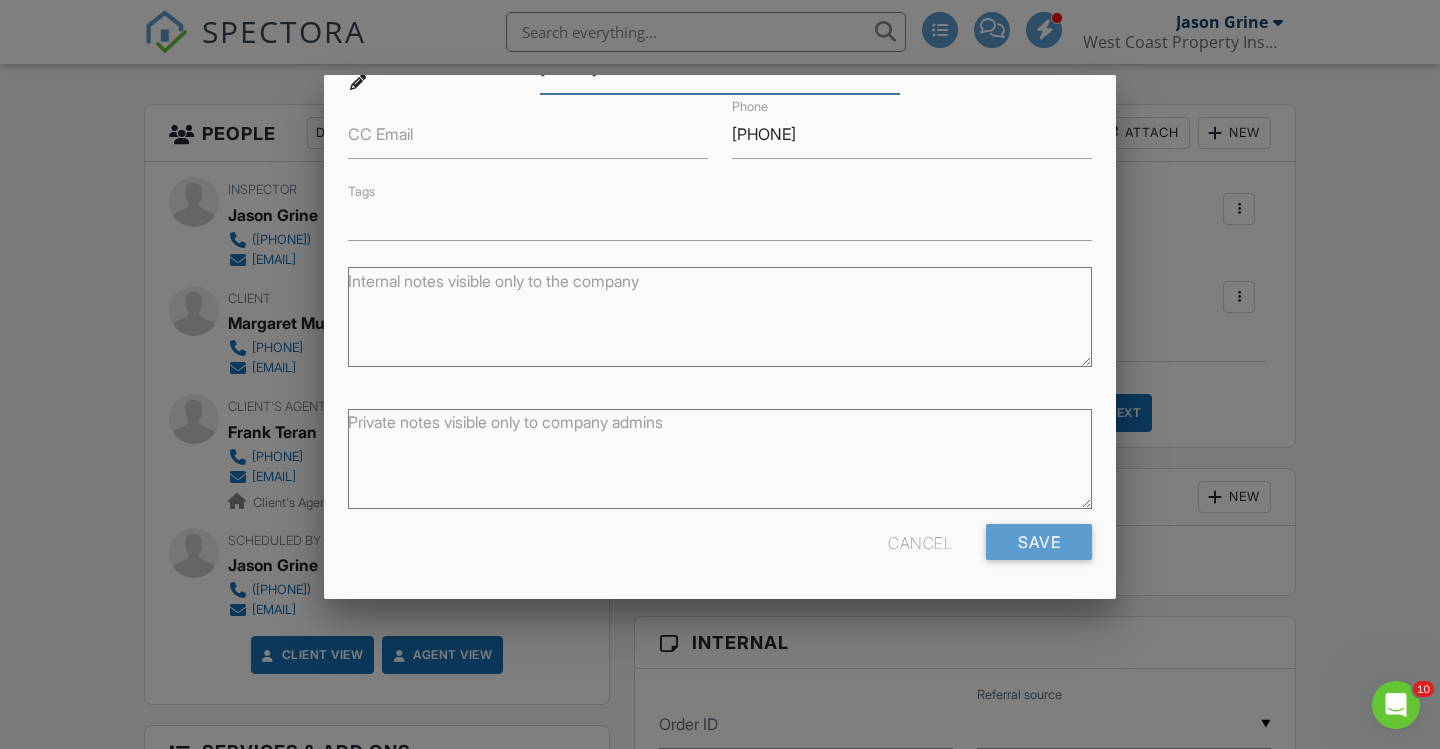 scroll, scrollTop: 276, scrollLeft: 0, axis: vertical 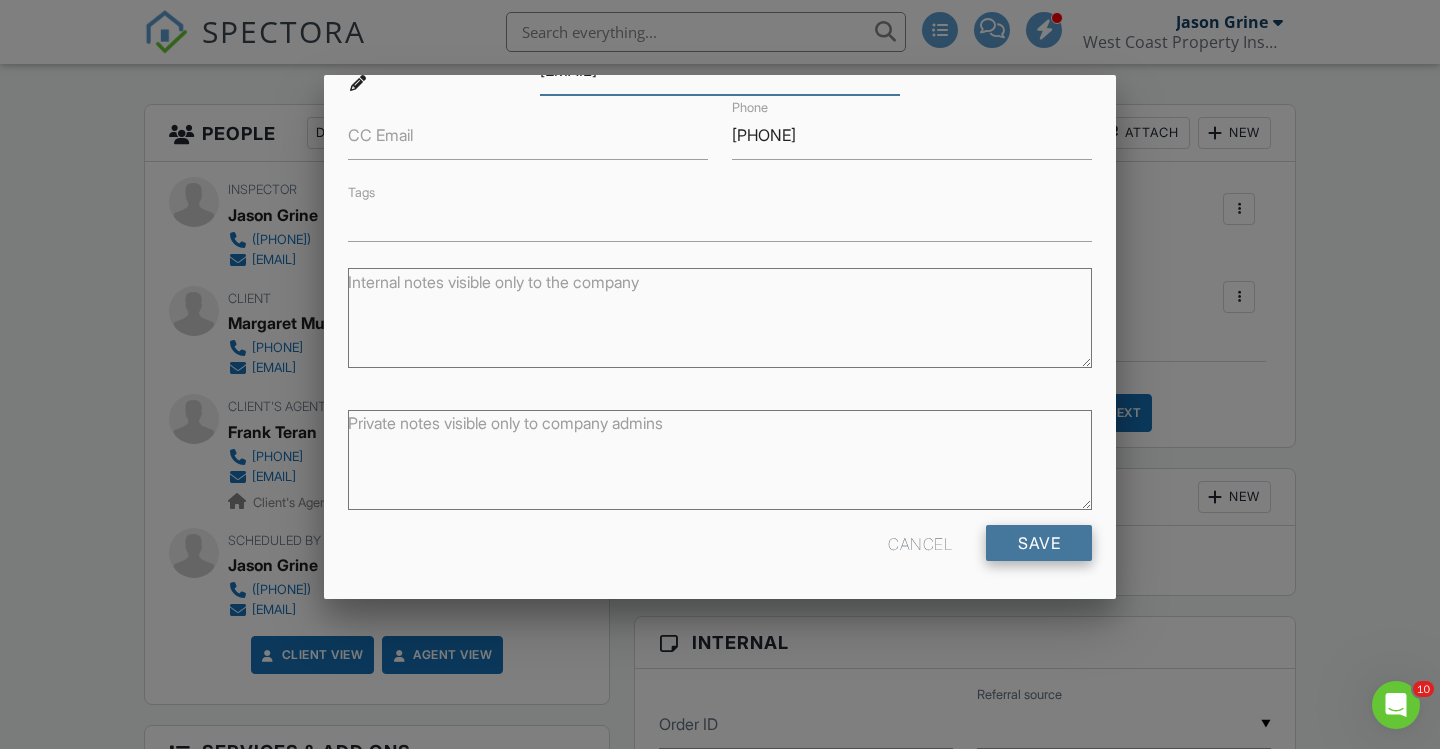 type on "samsmargaret62@yahoo.com" 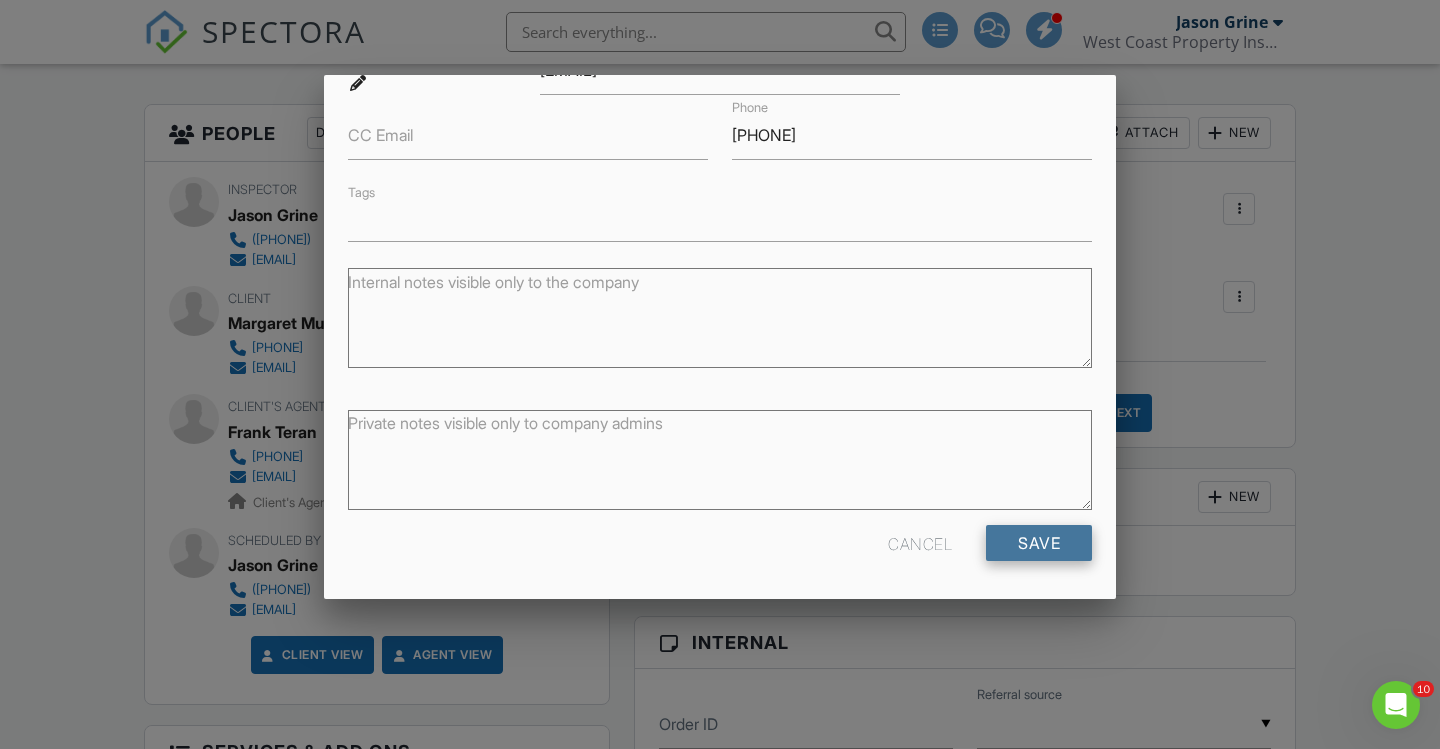 click on "Save" at bounding box center [1039, 543] 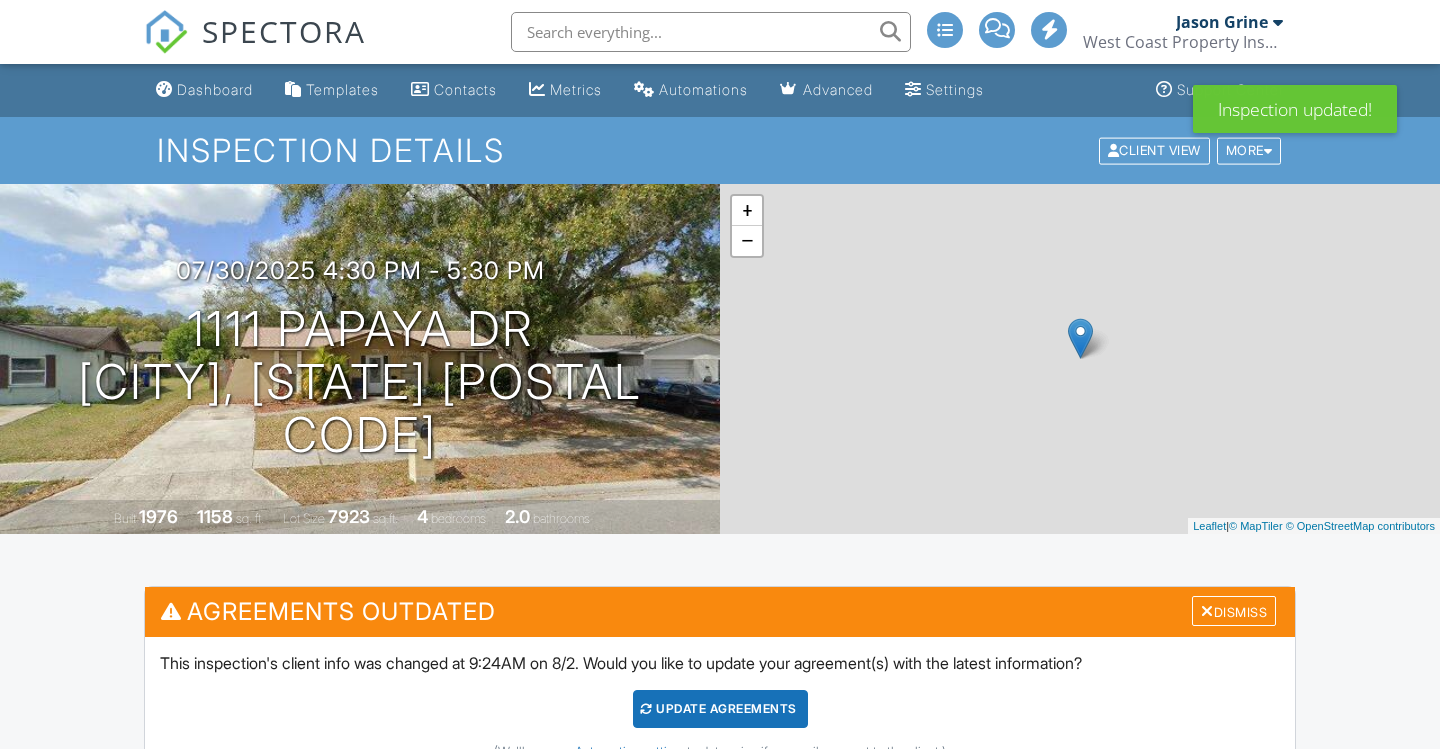 scroll, scrollTop: 0, scrollLeft: 0, axis: both 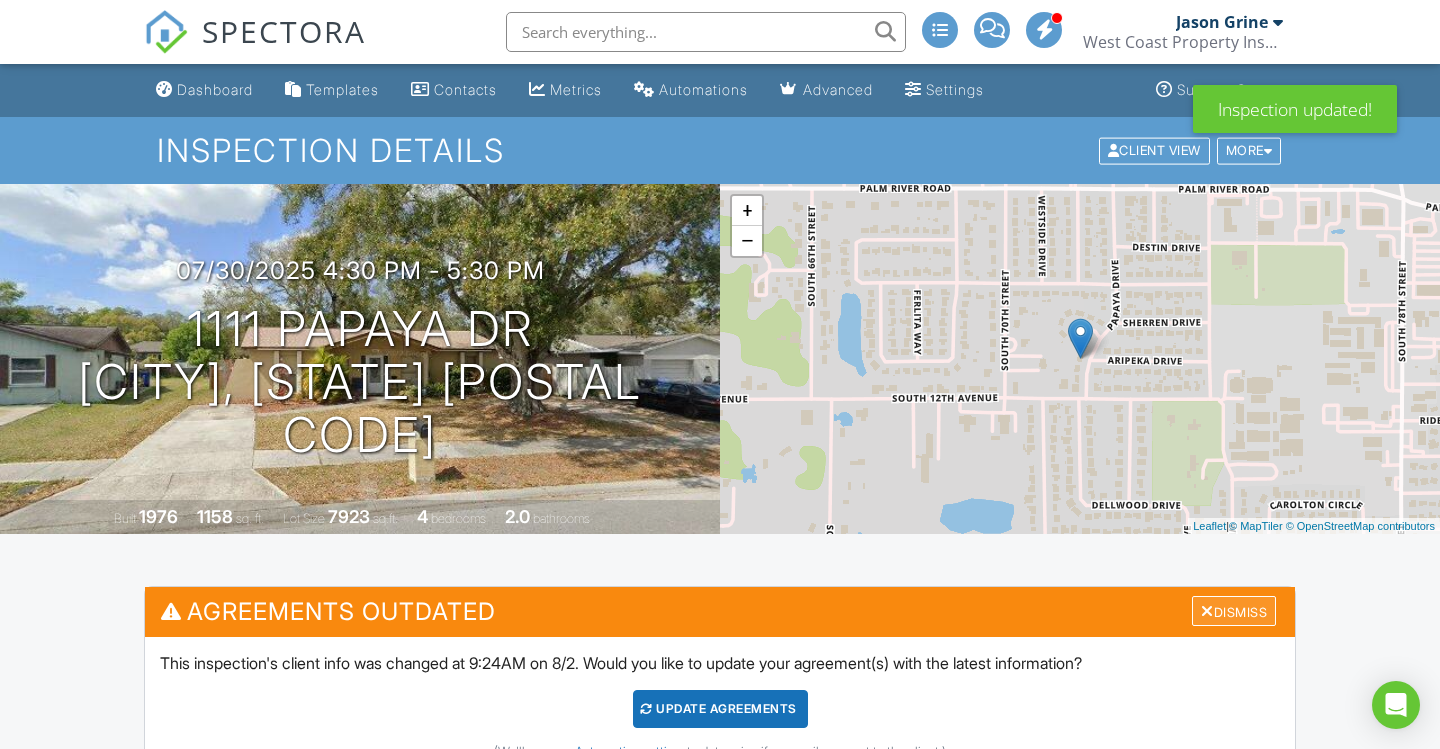 click on "Dismiss" at bounding box center [1234, 611] 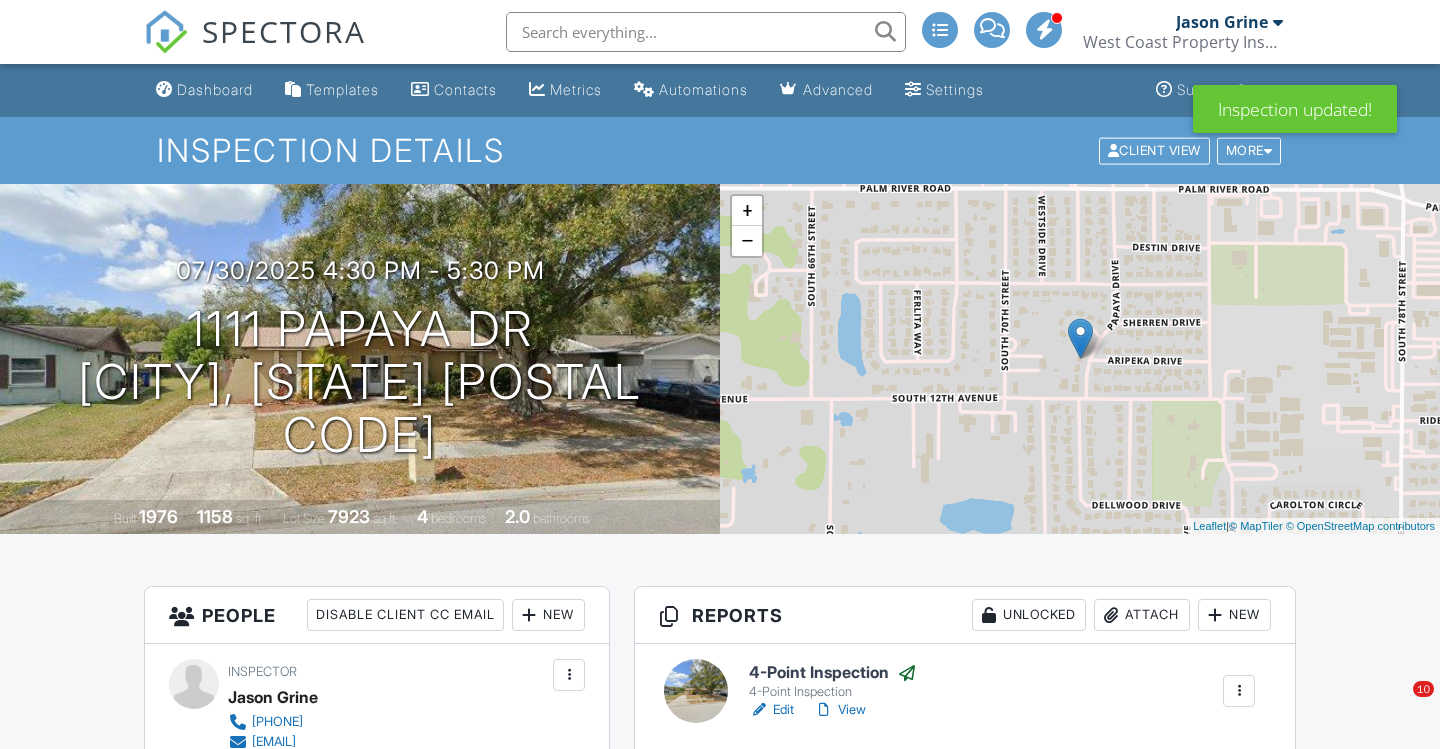 scroll, scrollTop: 0, scrollLeft: 0, axis: both 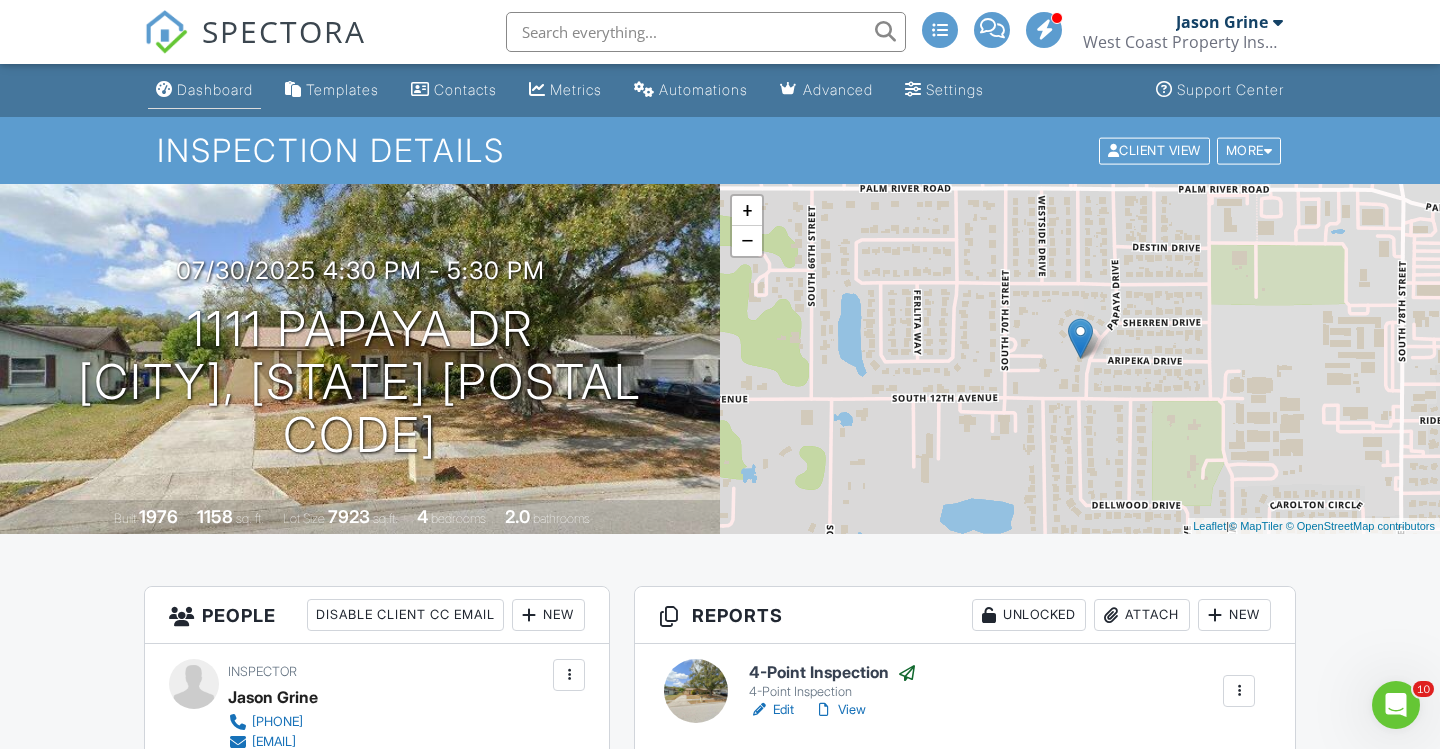 click on "Dashboard" at bounding box center [204, 90] 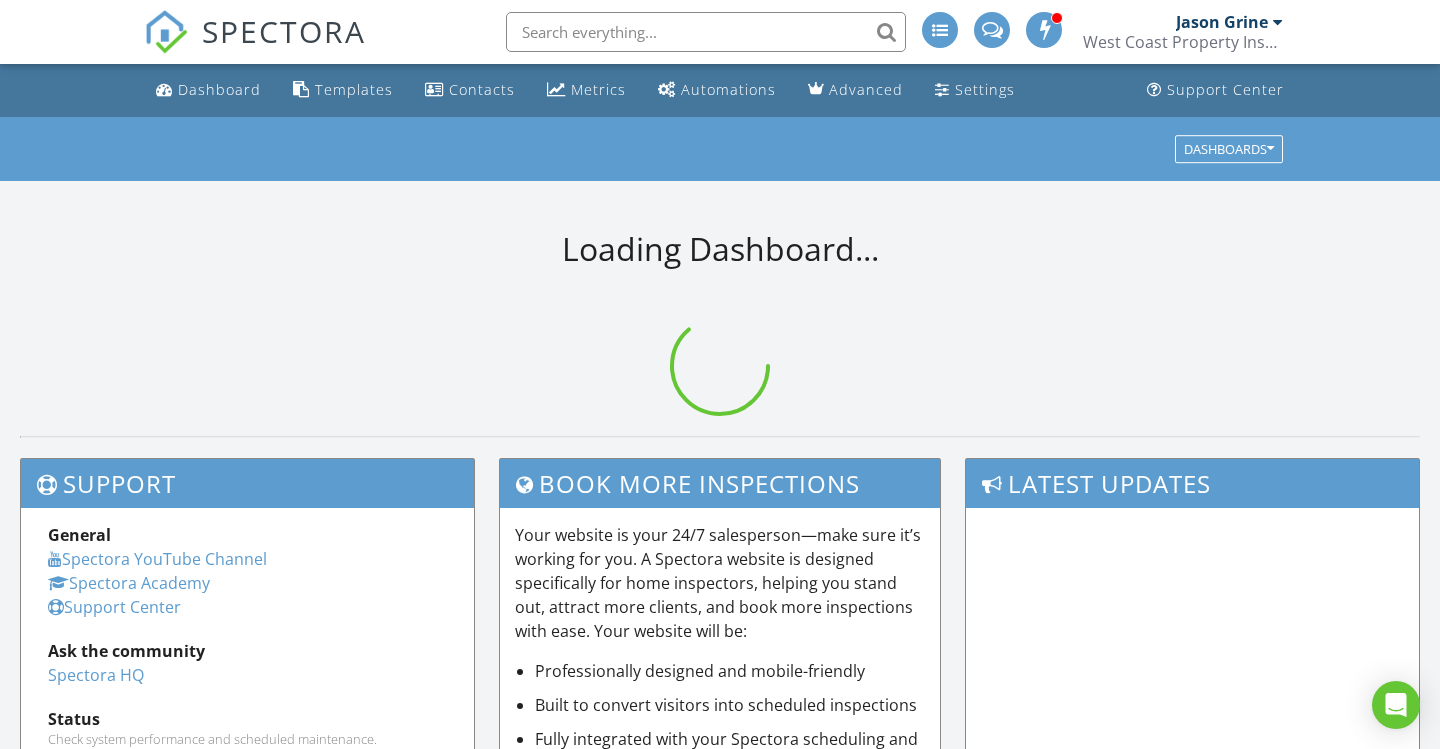 scroll, scrollTop: 0, scrollLeft: 0, axis: both 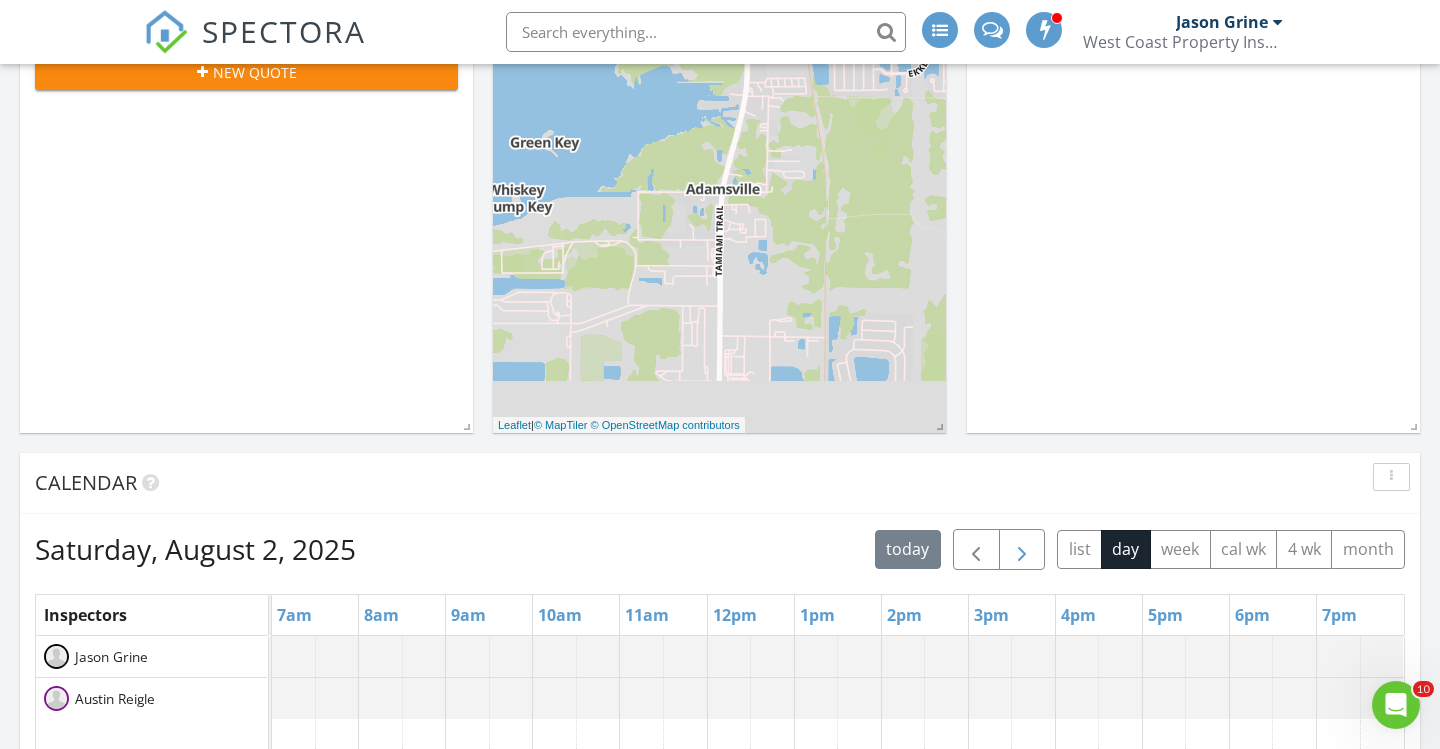 click at bounding box center [1022, 550] 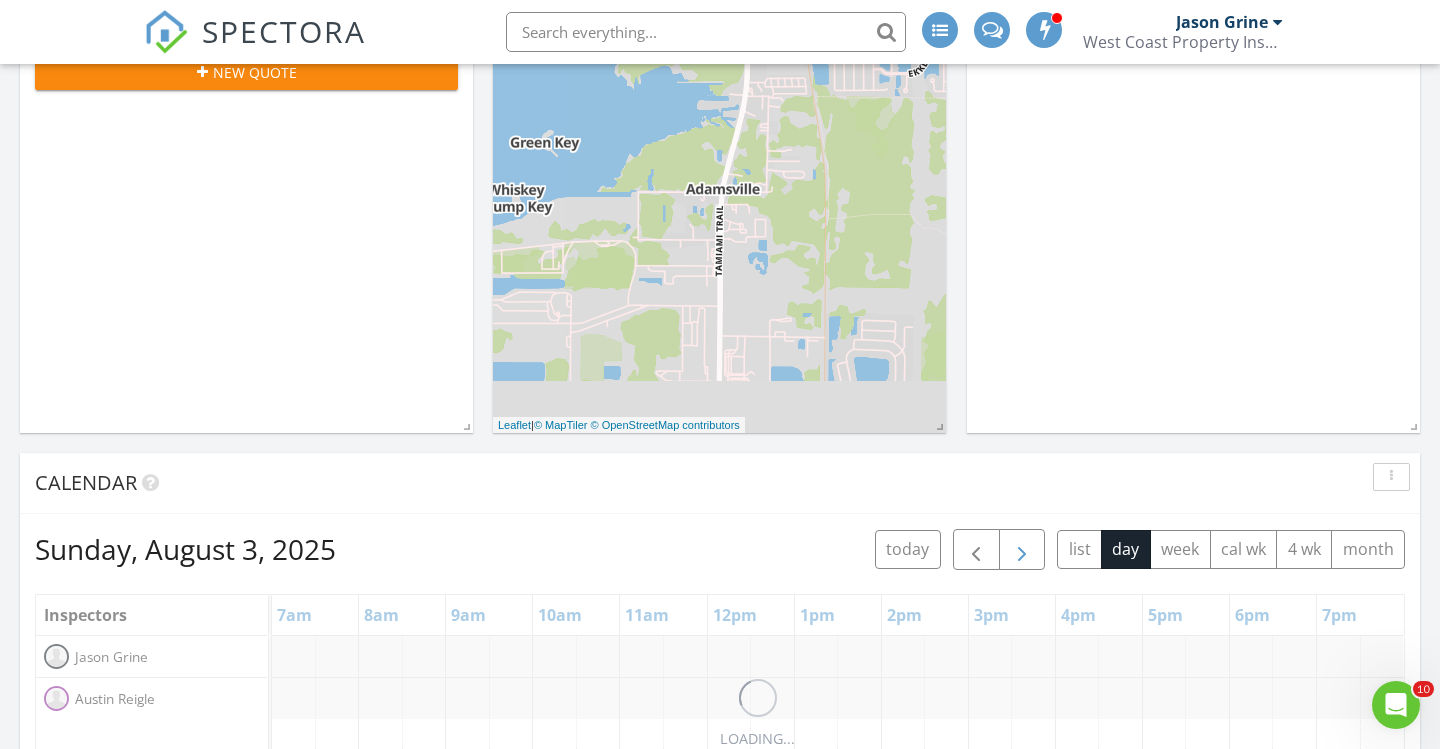 click at bounding box center (1022, 550) 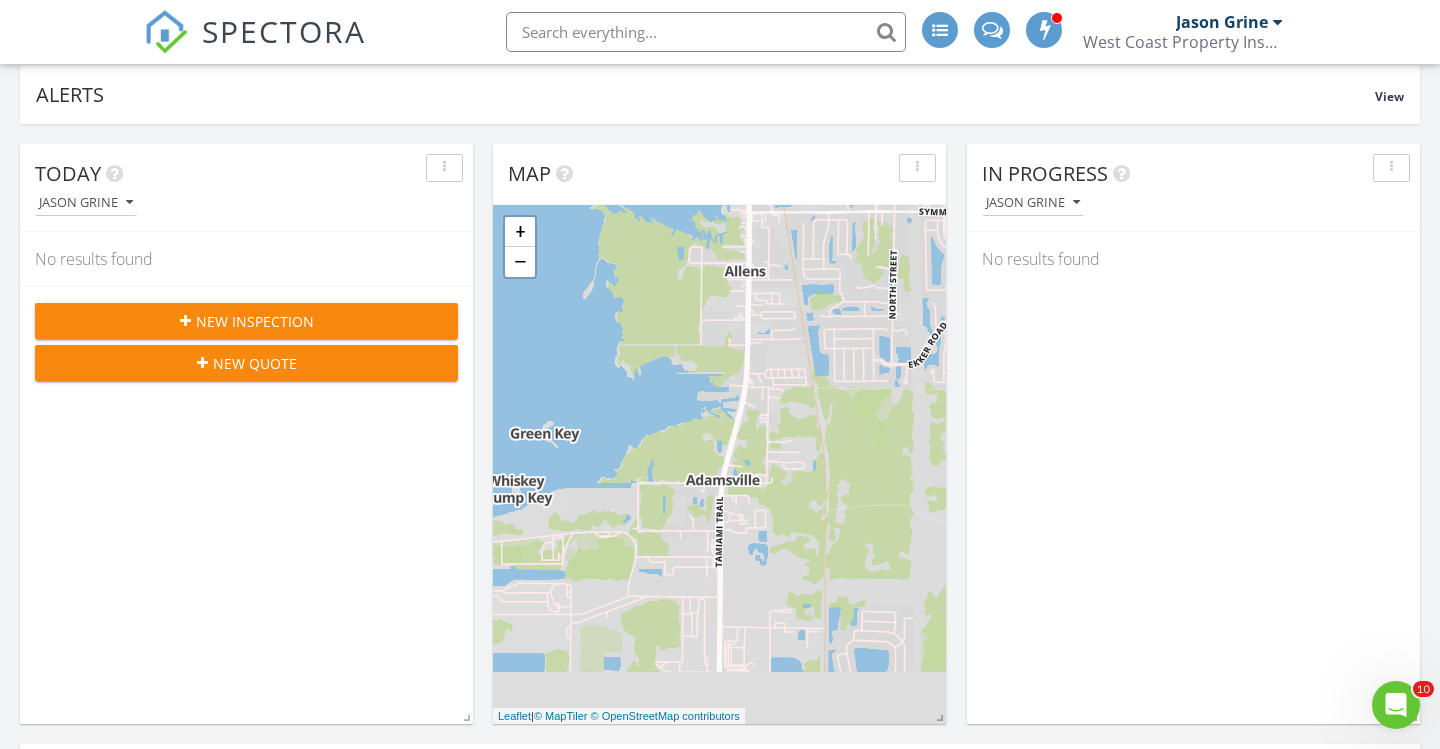 scroll, scrollTop: 1, scrollLeft: 0, axis: vertical 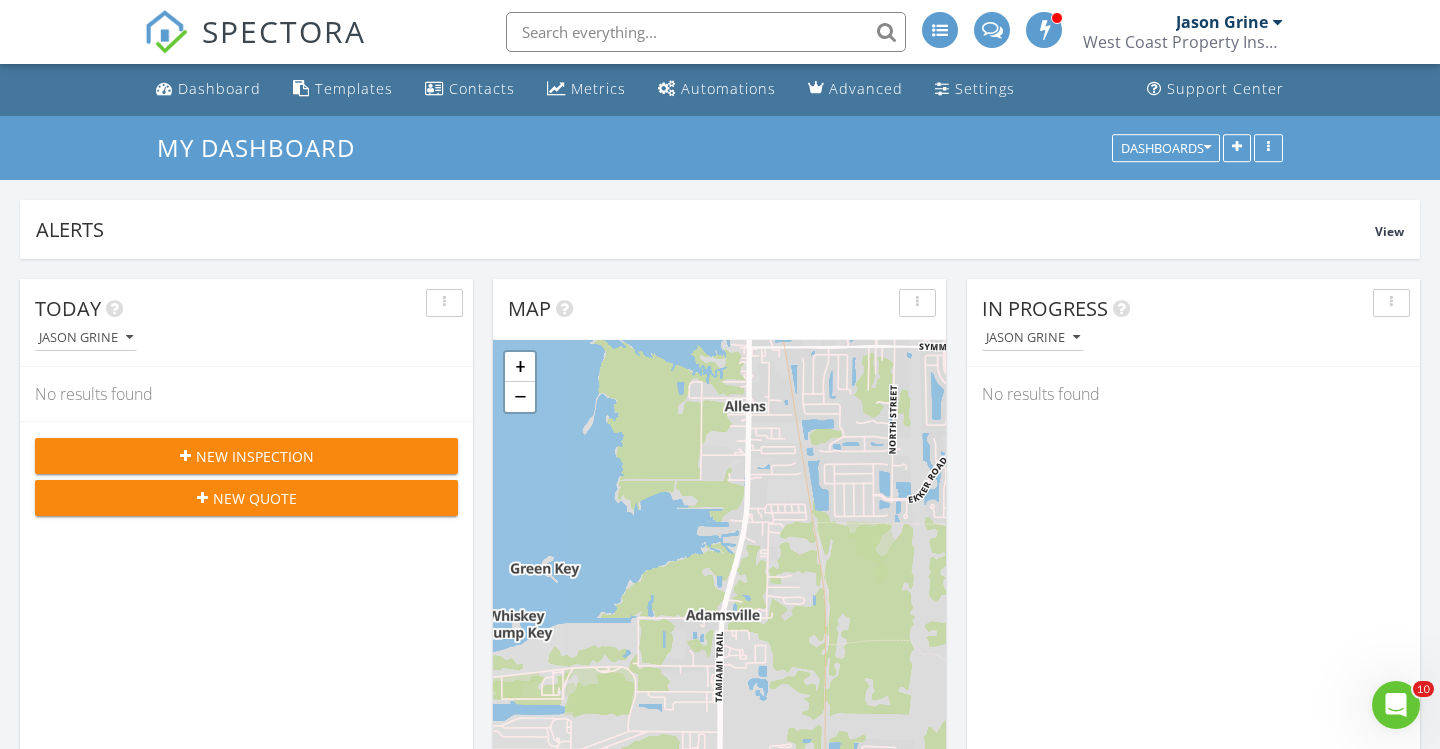 click on "Jason Grine" at bounding box center (1222, 22) 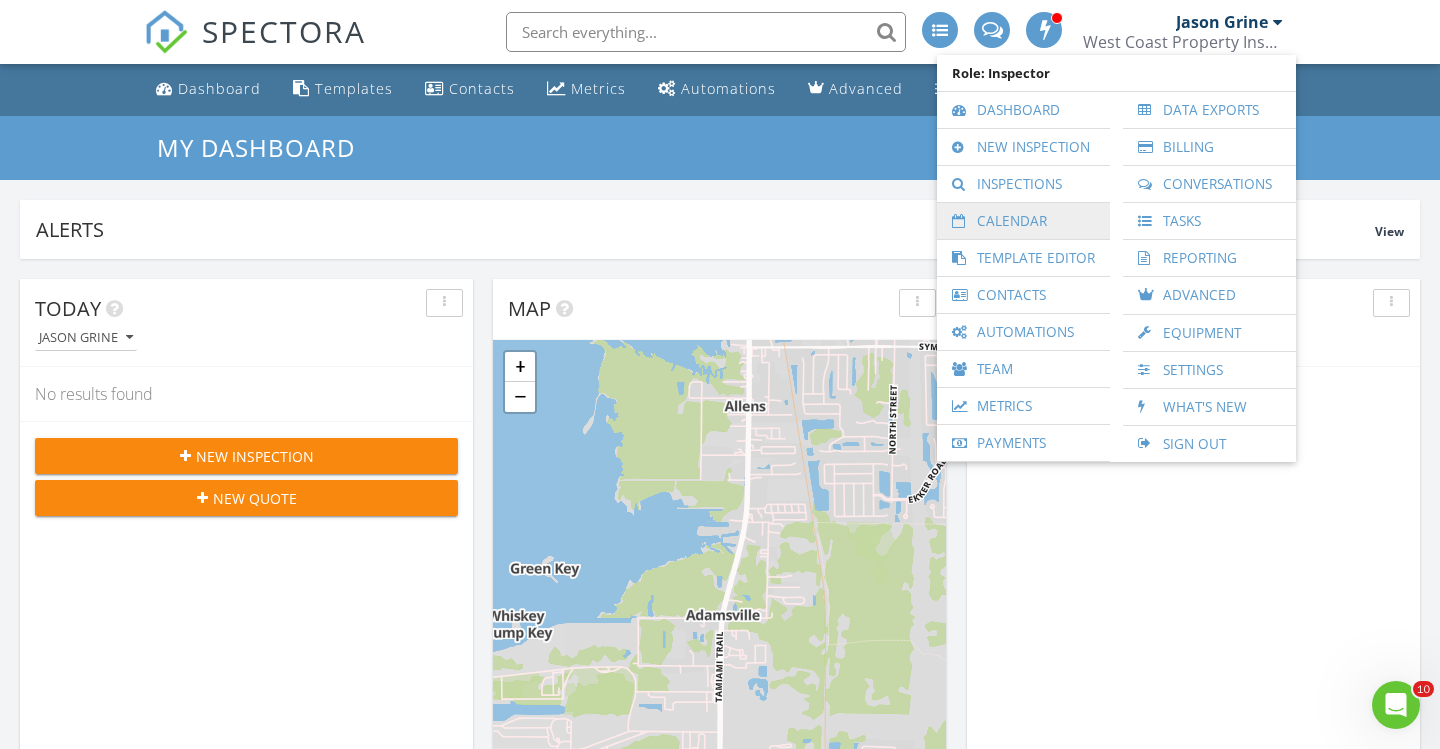 click on "Calendar" at bounding box center [1023, 221] 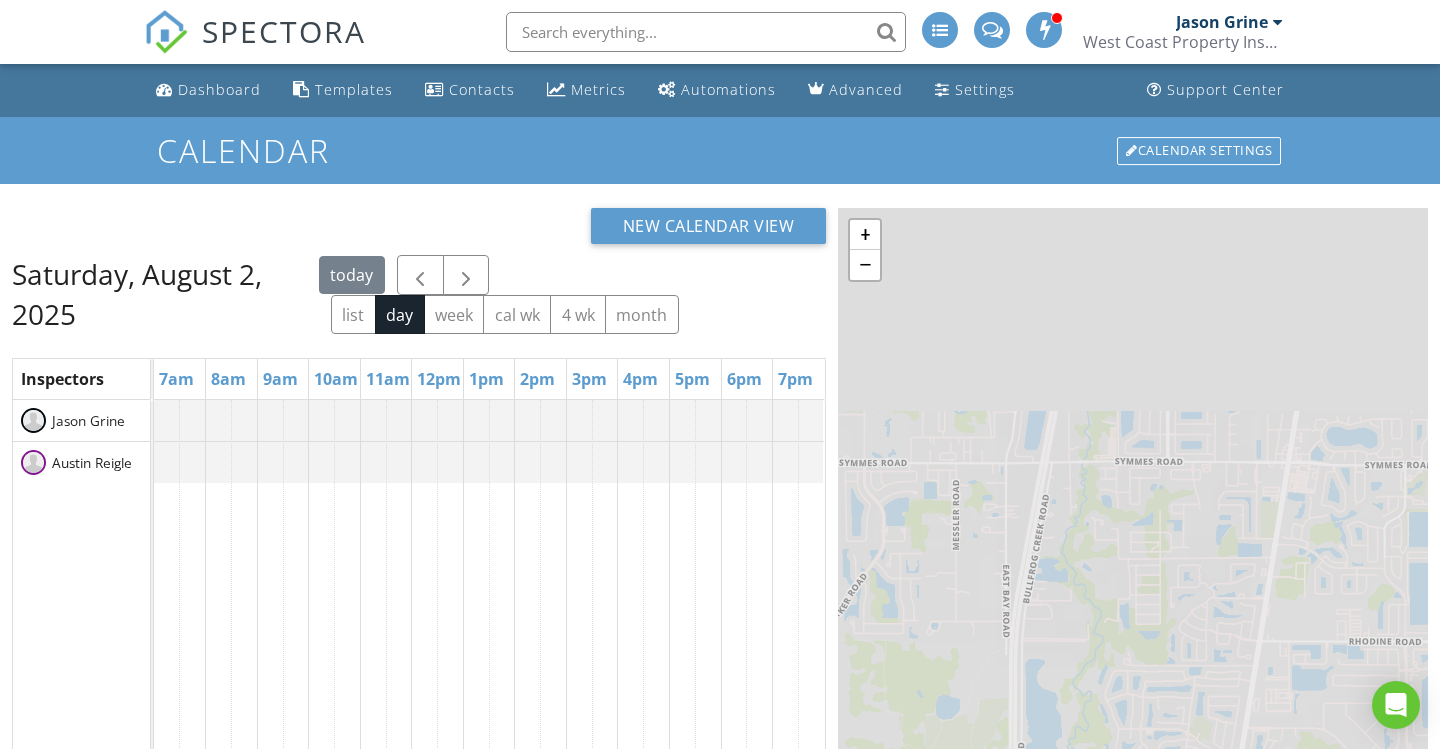 scroll, scrollTop: 0, scrollLeft: 0, axis: both 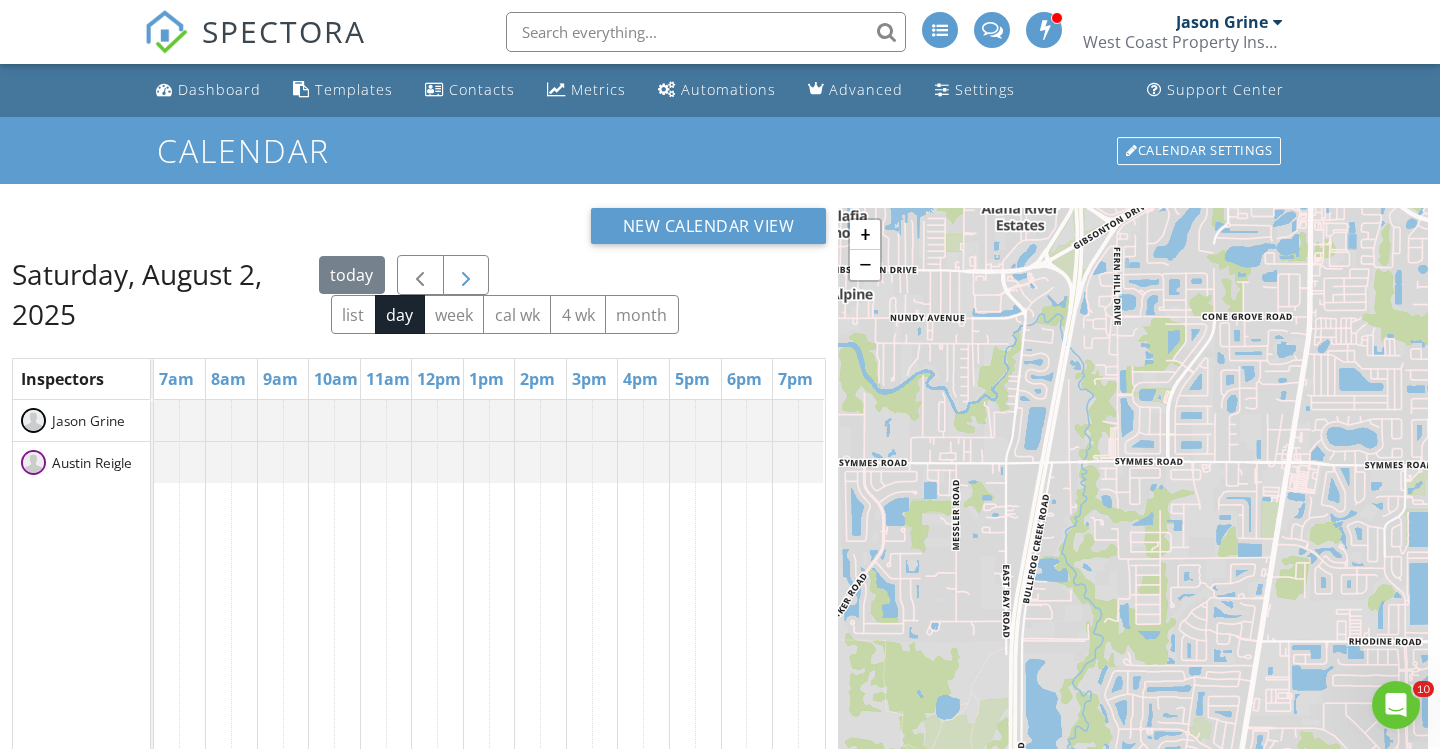 click at bounding box center (466, 276) 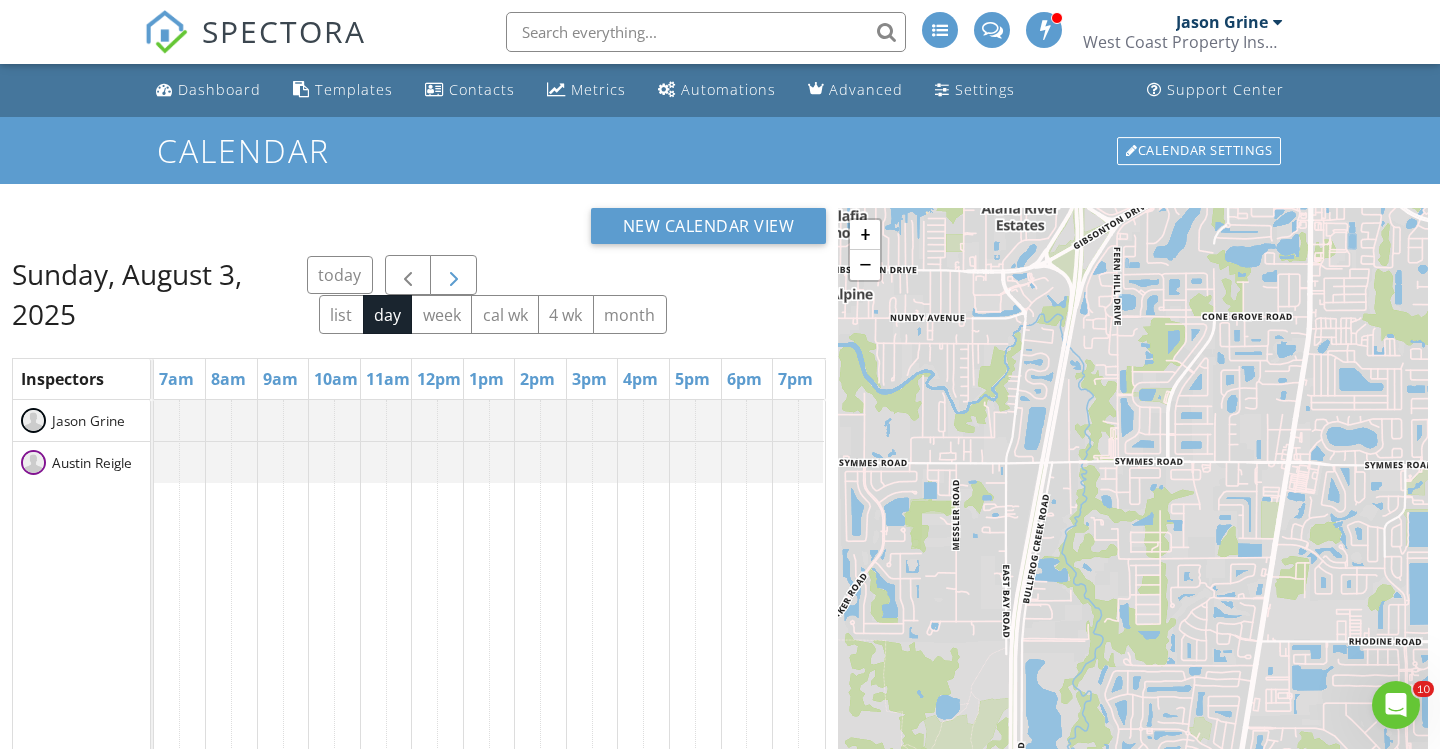 click at bounding box center [454, 276] 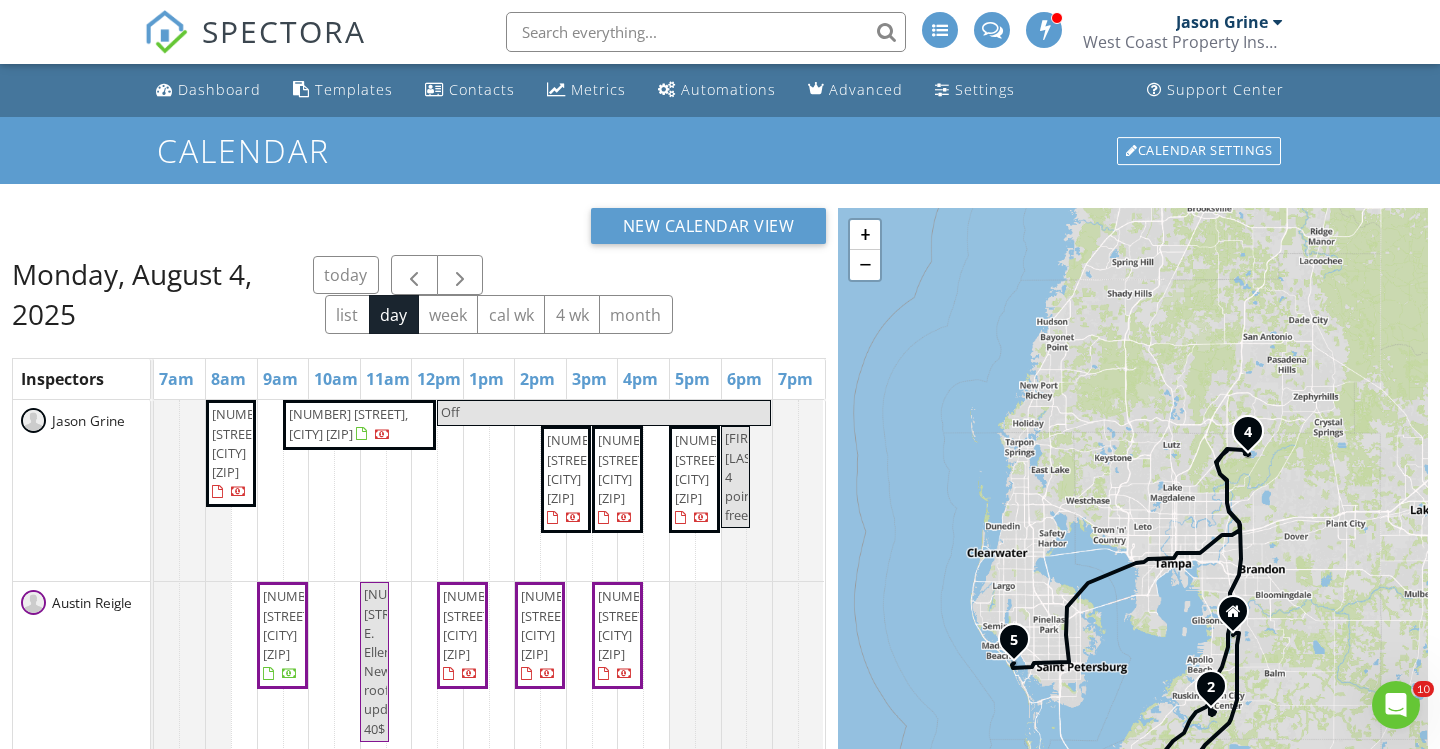scroll, scrollTop: 208, scrollLeft: 0, axis: vertical 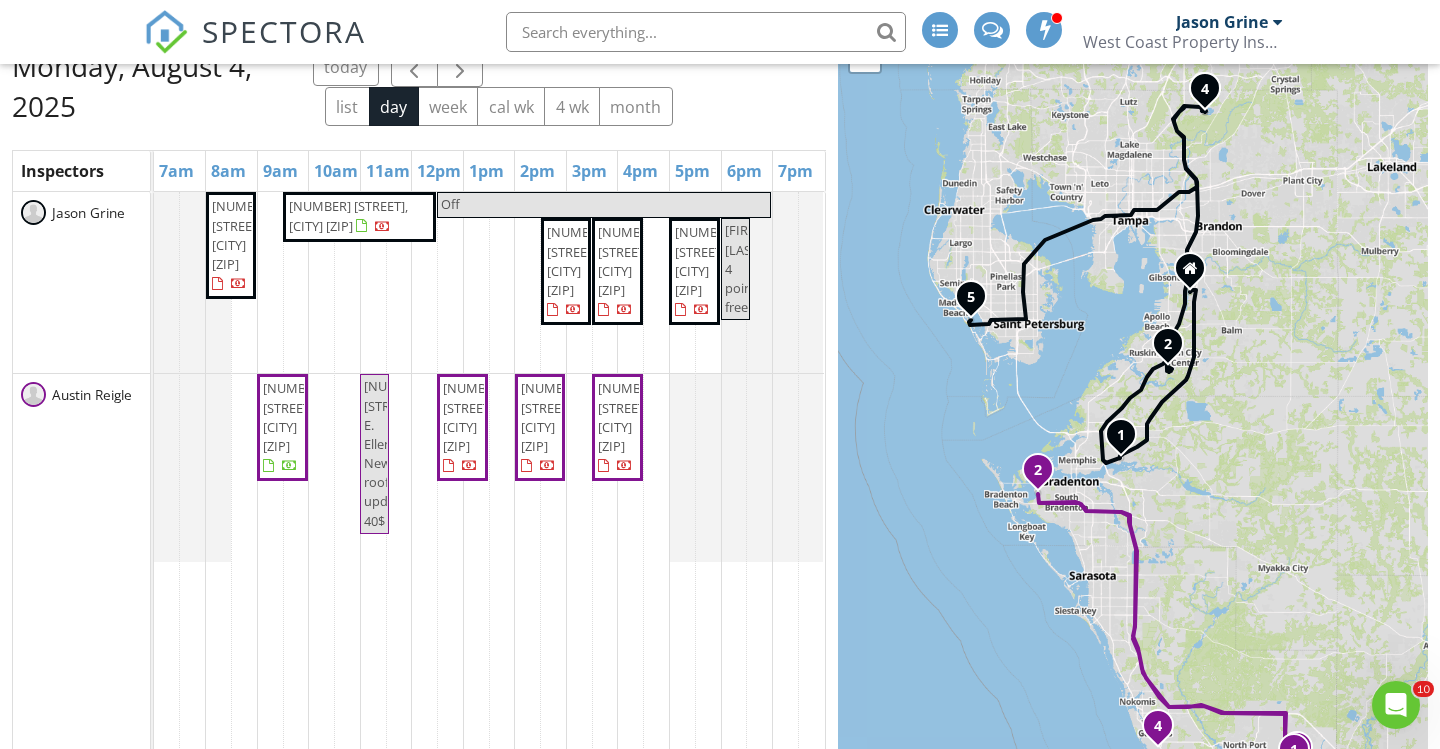 click on "1 2 3 4 1 2 3 4 5 + −Gasparilla Road, El Jobean Road, I 75, Cortez Road West, Cortez Road West, I 75, Tamiami Trail, Cypress Road [NUMBER] km, [NUMBER] h [NUMBER] min Head west on San Domingo Boulevard 550 m Turn right onto Gasparilla Road ([STATE] [ZIP]) 2.5 km Turn right onto South McCall Road ([STATE] [ZIP]) 10 km Turn right onto Toledo Blade Boulevard 900 m Continue onto Cochran Boulevard 800 m Turn right onto Cannolot Boulevard 800 m Turn left onto Morrisson Avenue 250 m Turn right onto Granadeer Street 200 m Turn left onto Locklane Avenue 400 m Turn left onto Sunninglow Street 60 m You have arrived at your 1st destination, on the right 0 m Head north on Sunninglow Street 100 m Turn left onto Morrisson Avenue 300 m Turn right onto Tinker Street 800 m Turn left onto Cochran Boulevard 60 m Turn right onto Education Way 400 m Turn right onto Murdock Circle 550 m Turn left onto Tamiami Trail (US 41) 2.5 km Turn right onto Toledo Blade Boulevard 9 km Turn left onto I 75 60 km Take the ramp towards [STATE] 70 East: Arcadia 550 m 100 m 9 km" at bounding box center (1133, 397) 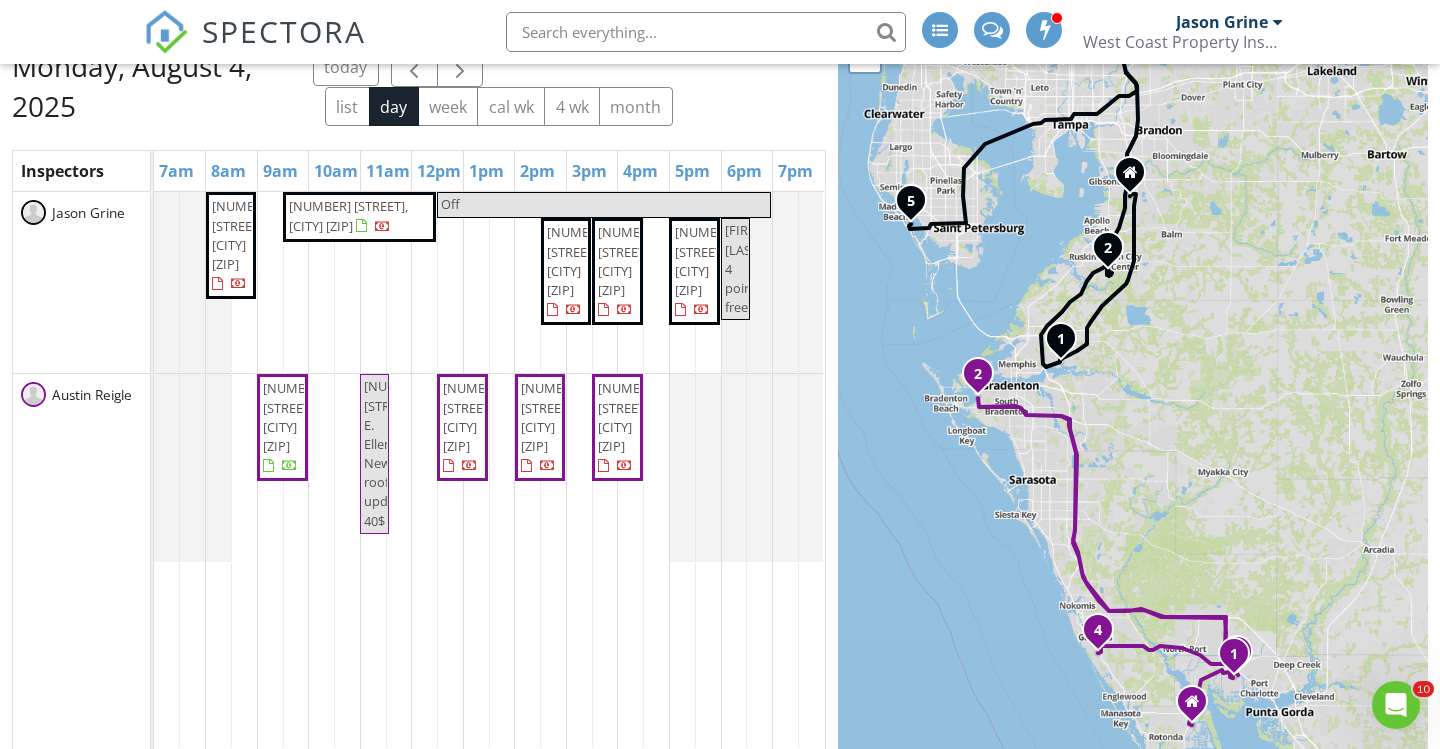 click on "New Calendar View       Monday, [MONTH], [DAY] [YEAR] today list day week cal wk 4 wk month Inspectors 7am 8am 9am 10am 11am 12pm 1pm 2pm 3pm 4pm 5pm 6pm 7pm [FIRST] [LAST]
[NUMBER] [STREET], [CITY] [ZIP]
[NUMBER] [STREET], [CITY] [ZIP]
Off
[NUMBER] [STREET], [CITY] [ZIP]
[NUMBER] [STREET], [CITY] [ZIP]" at bounding box center (720, 391) 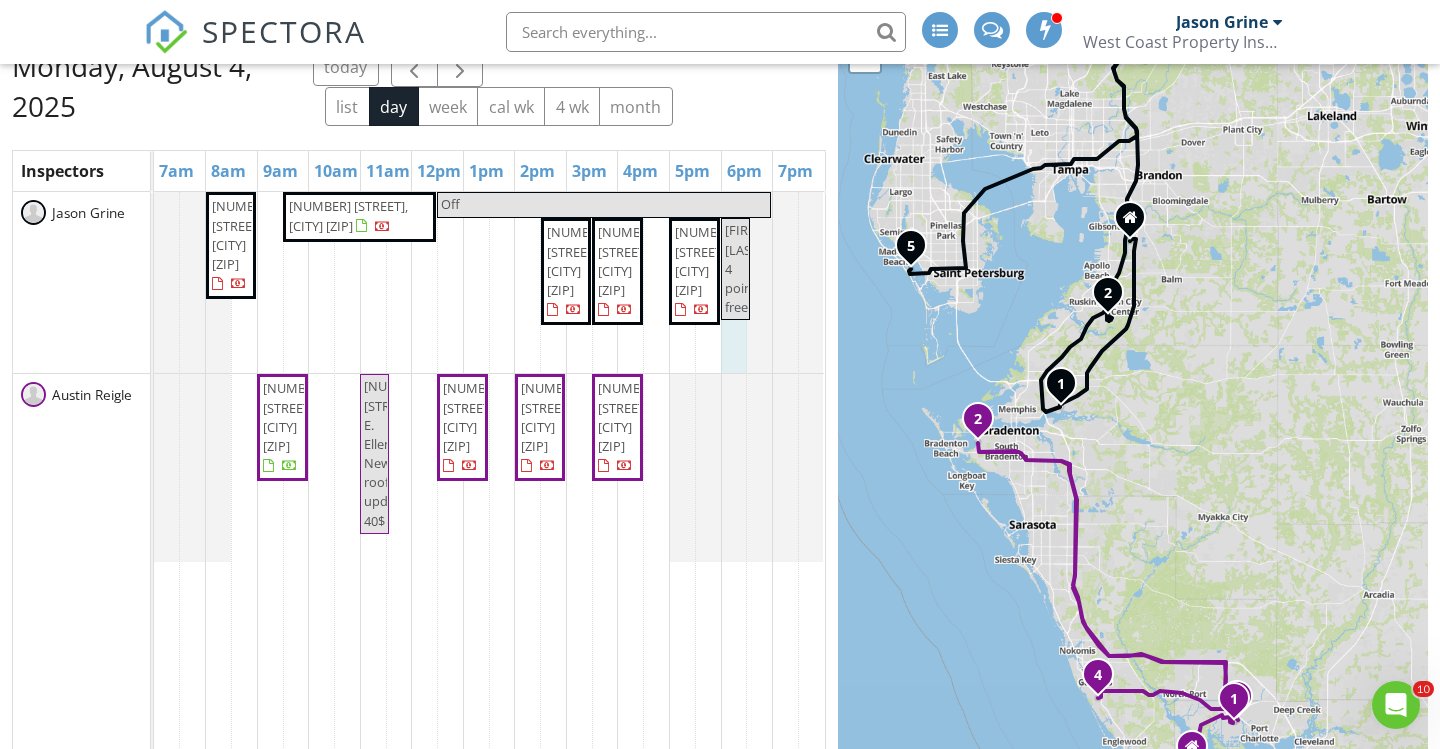 drag, startPoint x: 744, startPoint y: 369, endPoint x: 744, endPoint y: 439, distance: 70 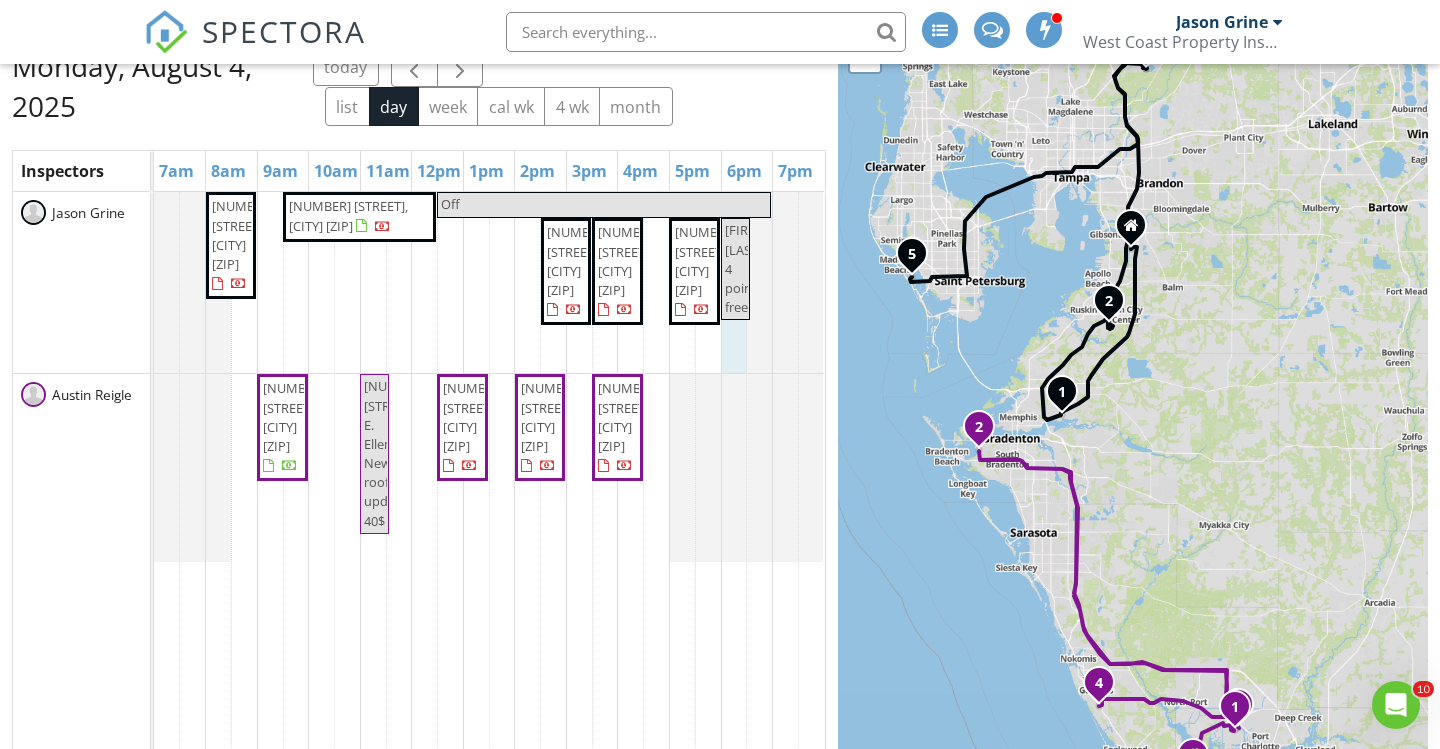 click on "1 2 3 4 1 2 3 4 5 + −Gasparilla Road, El Jobean Road, I 75, Cortez Road West, Cortez Road West, I 75, Tamiami Trail, Cypress Road [NUMBER] km, [NUMBER] h [NUMBER] min Head west on San Domingo Boulevard 550 m Turn right onto Gasparilla Road ([STATE] [ZIP]) 2.5 km Turn right onto South McCall Road ([STATE] [ZIP]) 10 km Turn right onto Toledo Blade Boulevard 900 m Continue onto Cochran Boulevard 800 m Turn right onto Cannolot Boulevard 800 m Turn left onto Morrisson Avenue 250 m Turn right onto Granadeer Street 200 m Turn left onto Locklane Avenue 400 m Turn left onto Sunninglow Street 60 m You have arrived at your 1st destination, on the right 0 m Head north on Sunninglow Street 100 m Turn left onto Morrisson Avenue 300 m Turn right onto Tinker Street 800 m Turn left onto Cochran Boulevard 60 m Turn right onto Education Way 400 m Turn right onto Murdock Circle 550 m Turn left onto Tamiami Trail (US 41) 2.5 km Turn right onto Toledo Blade Boulevard 9 km Turn left onto I 75 60 km Take the ramp towards [STATE] 70 East: Arcadia 550 m 100 m 9 km" at bounding box center [1133, 397] 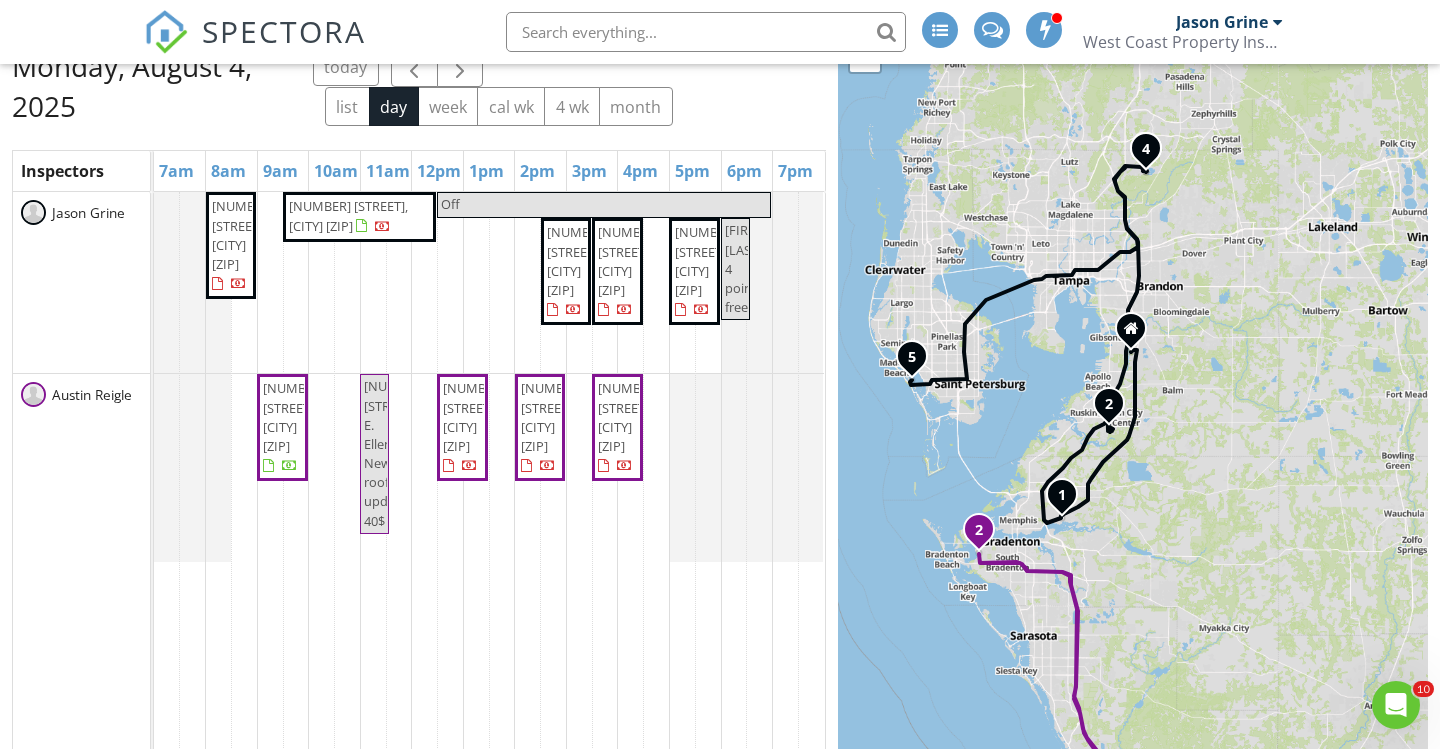 click on "1 2 3 4 1 2 3 4 5 + −Gasparilla Road, El Jobean Road, I 75, Cortez Road West, Cortez Road West, I 75, Tamiami Trail, Cypress Road [NUMBER] km, [NUMBER] h [NUMBER] min Head west on San Domingo Boulevard 550 m Turn right onto Gasparilla Road ([STATE] [ZIP]) 2.5 km Turn right onto South McCall Road ([STATE] [ZIP]) 10 km Turn right onto Toledo Blade Boulevard 900 m Continue onto Cochran Boulevard 800 m Turn right onto Cannolot Boulevard 800 m Turn left onto Morrisson Avenue 250 m Turn right onto Granadeer Street 200 m Turn left onto Locklane Avenue 400 m Turn left onto Sunninglow Street 60 m You have arrived at your 1st destination, on the right 0 m Head north on Sunninglow Street 100 m Turn left onto Morrisson Avenue 300 m Turn right onto Tinker Street 800 m Turn left onto Cochran Boulevard 60 m Turn right onto Education Way 400 m Turn right onto Murdock Circle 550 m Turn left onto Tamiami Trail (US 41) 2.5 km Turn right onto Toledo Blade Boulevard 9 km Turn left onto I 75 60 km Take the ramp towards [STATE] 70 East: Arcadia 550 m 100 m 9 km" at bounding box center (1133, 397) 